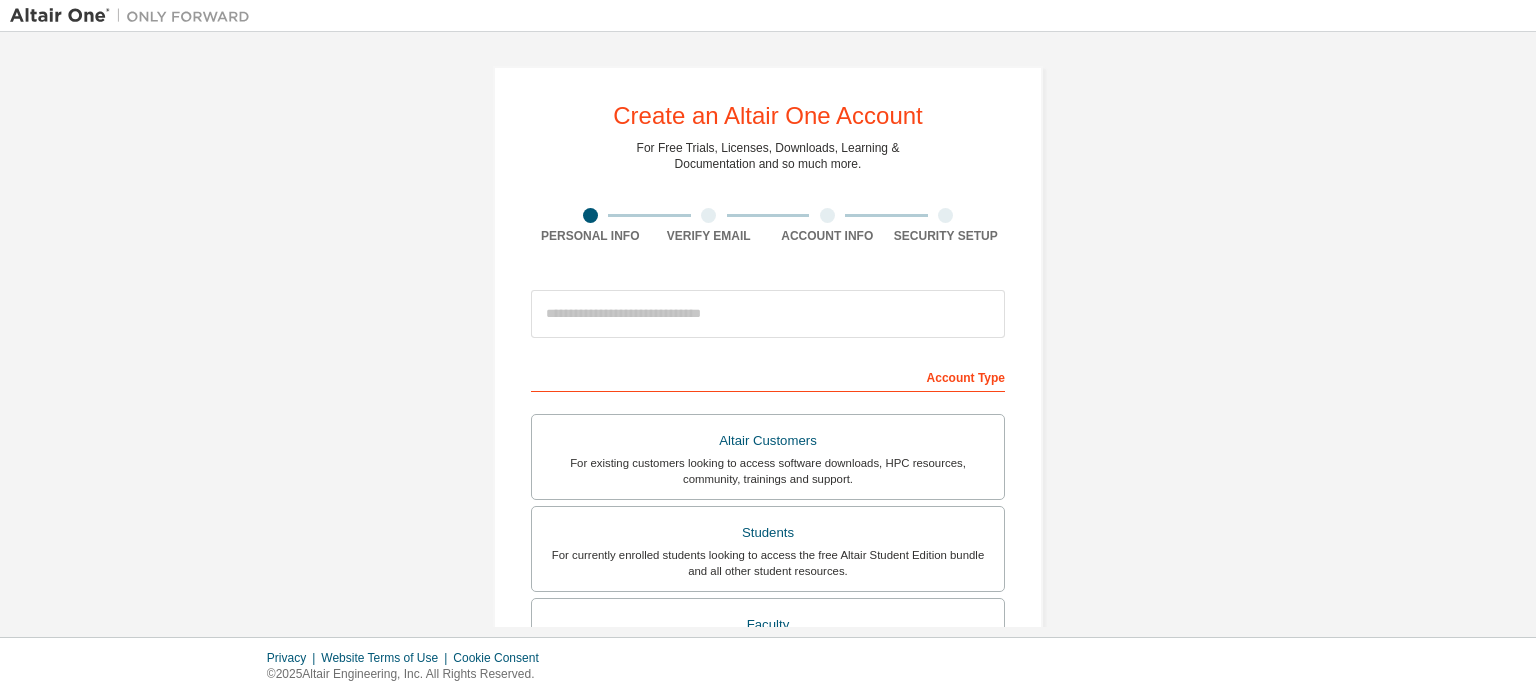 scroll, scrollTop: 0, scrollLeft: 0, axis: both 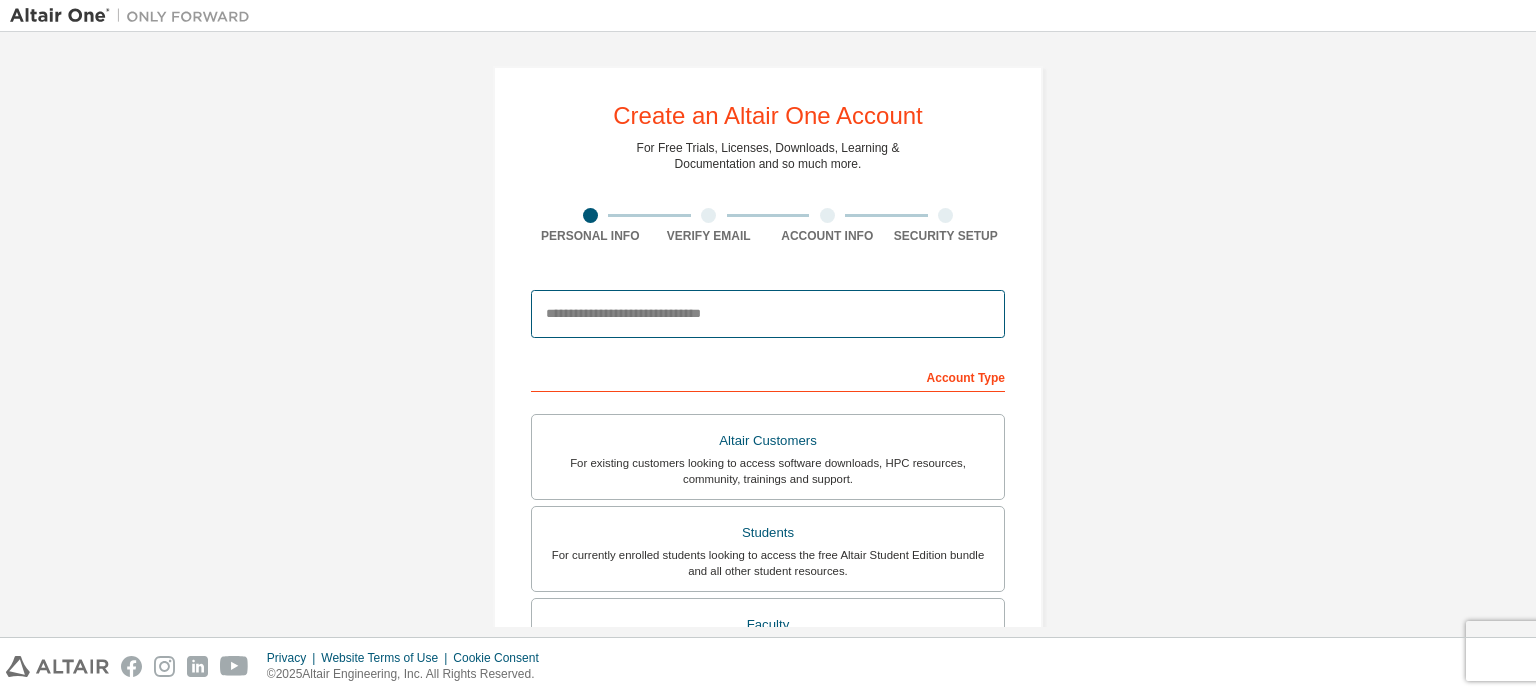 click at bounding box center [768, 314] 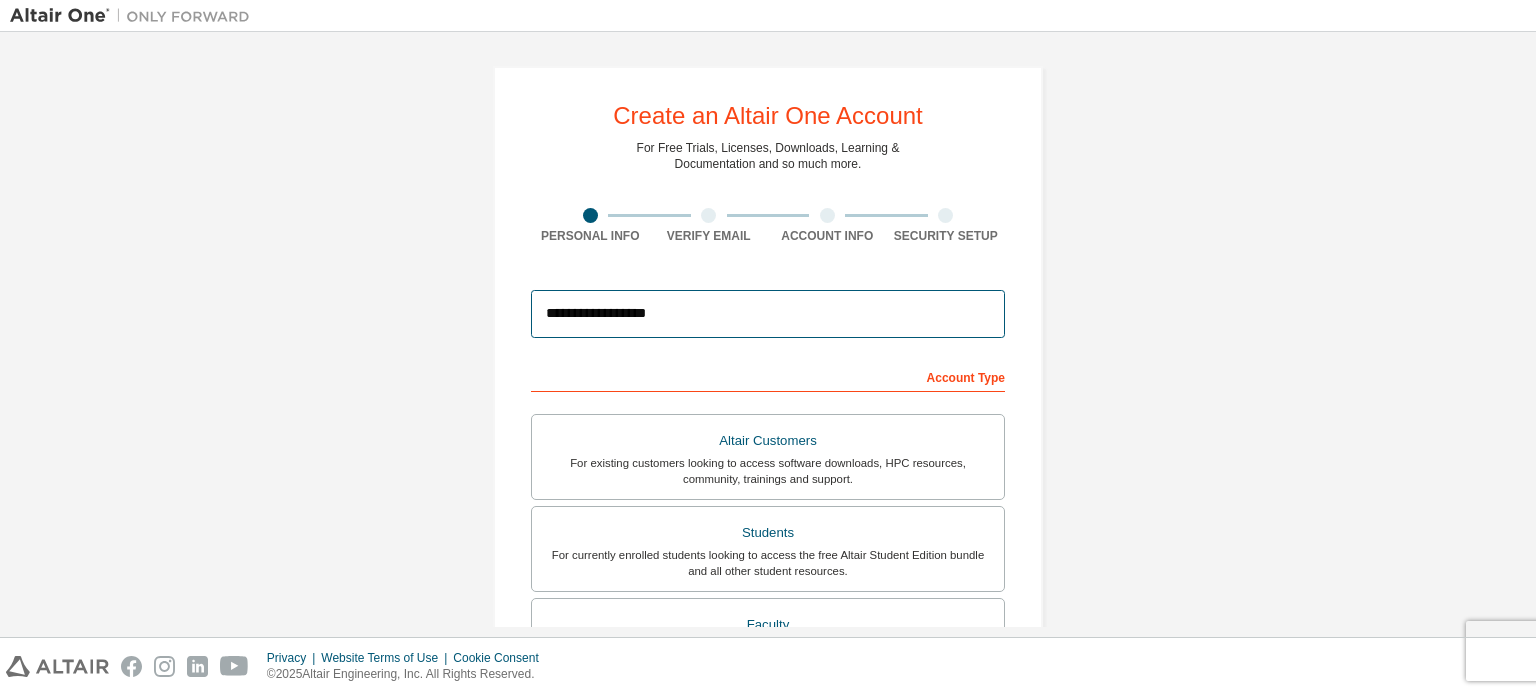 type on "**********" 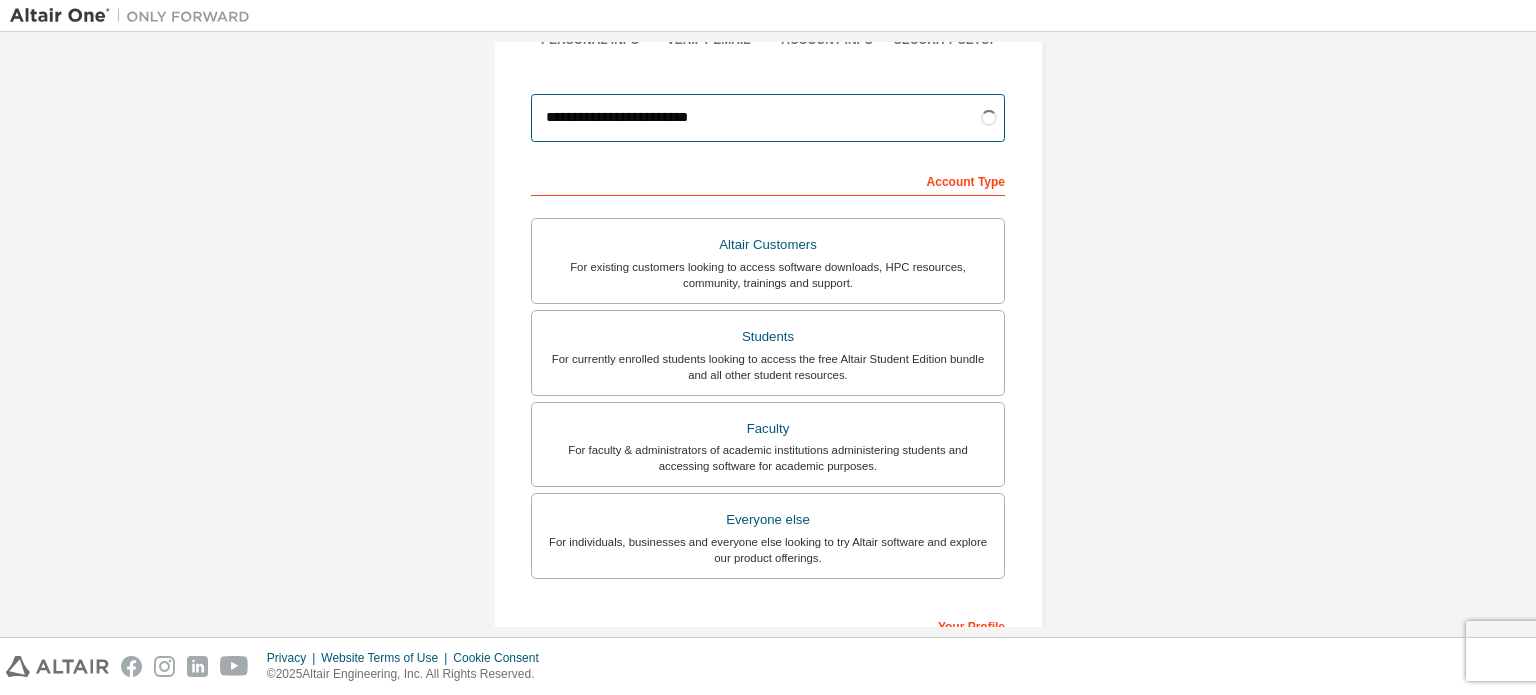 scroll, scrollTop: 198, scrollLeft: 0, axis: vertical 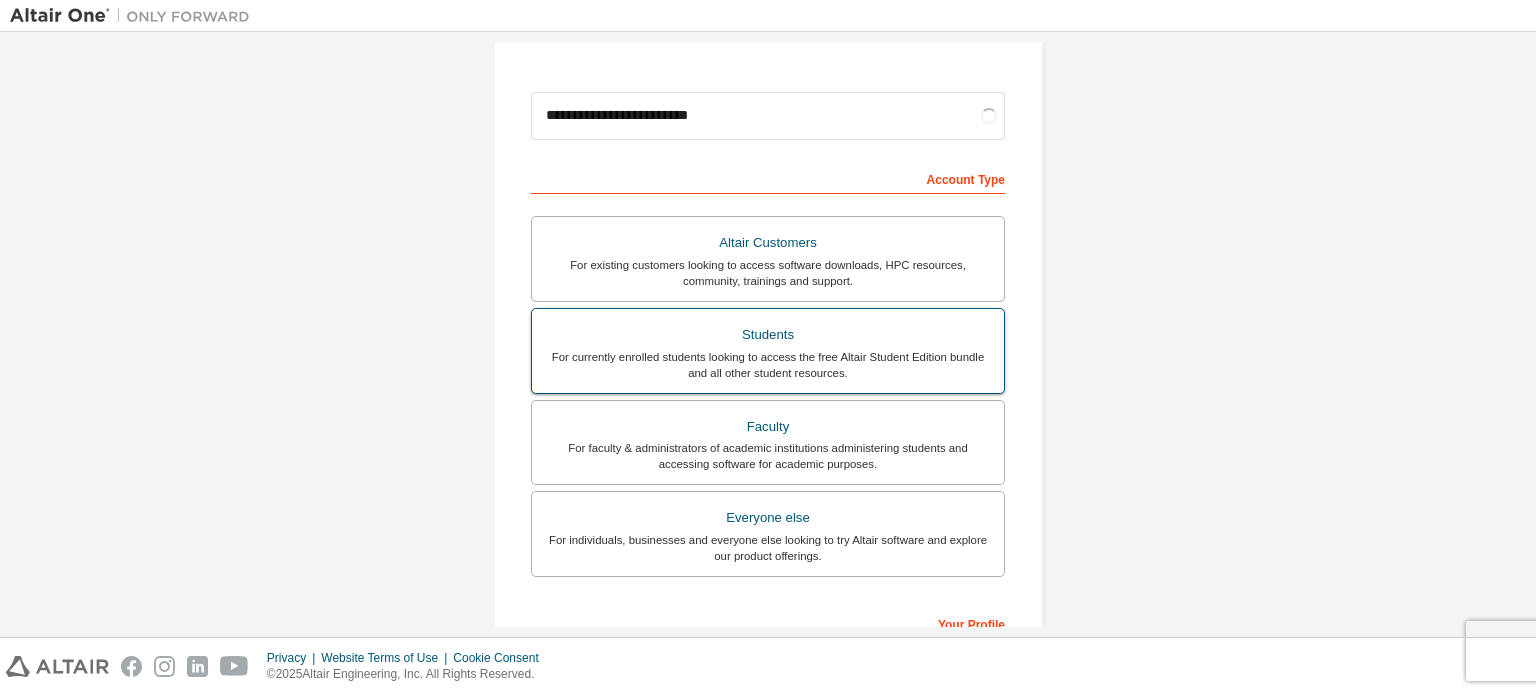 click on "For currently enrolled students looking to access the free Altair Student Edition bundle and all other student resources." at bounding box center (768, 365) 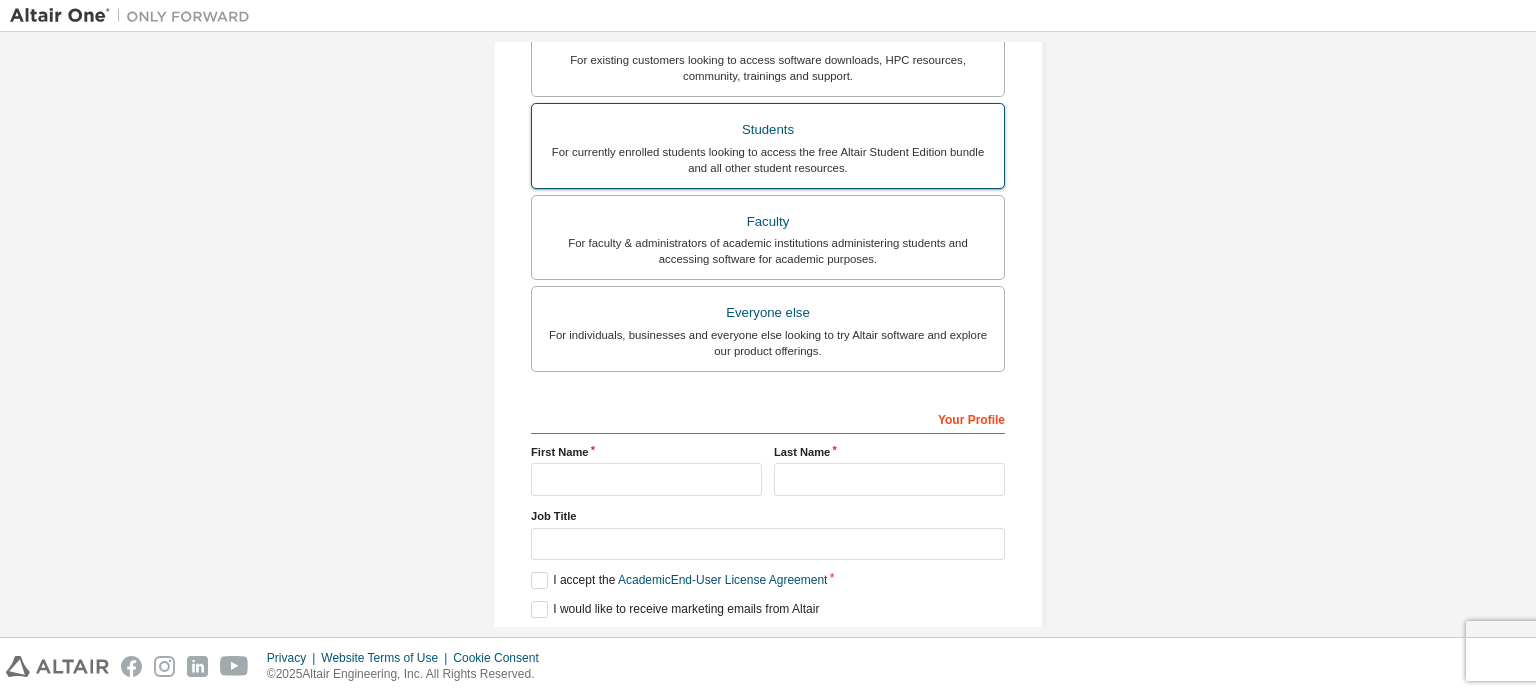 scroll, scrollTop: 400, scrollLeft: 0, axis: vertical 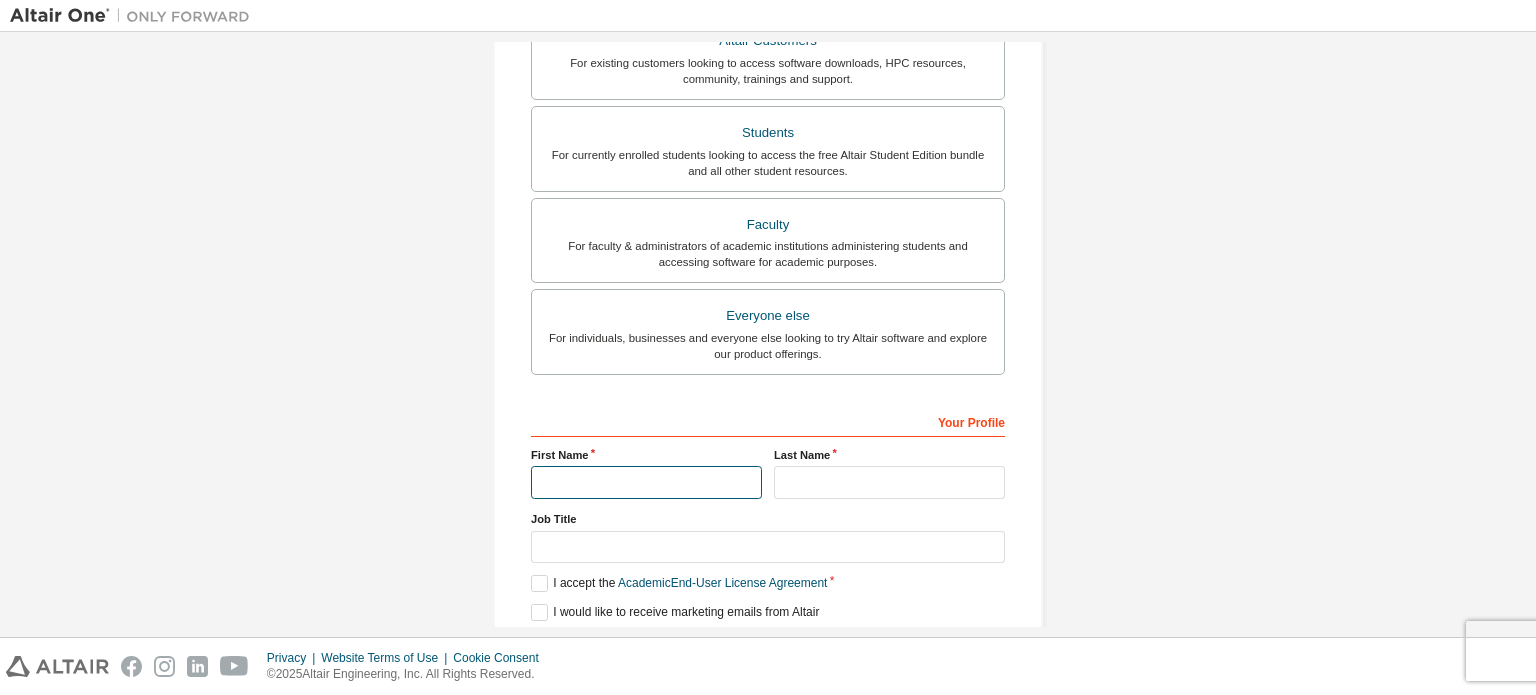 click at bounding box center (646, 482) 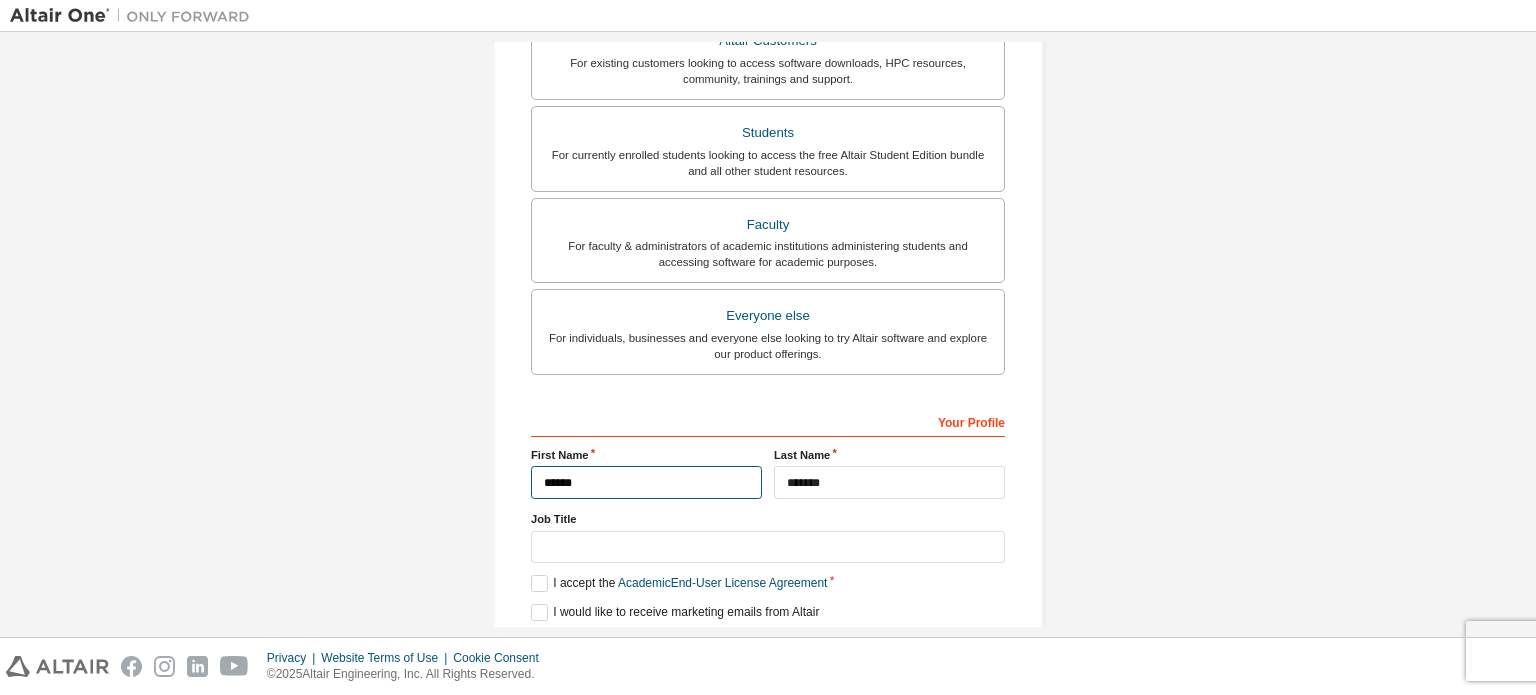 type on "**********" 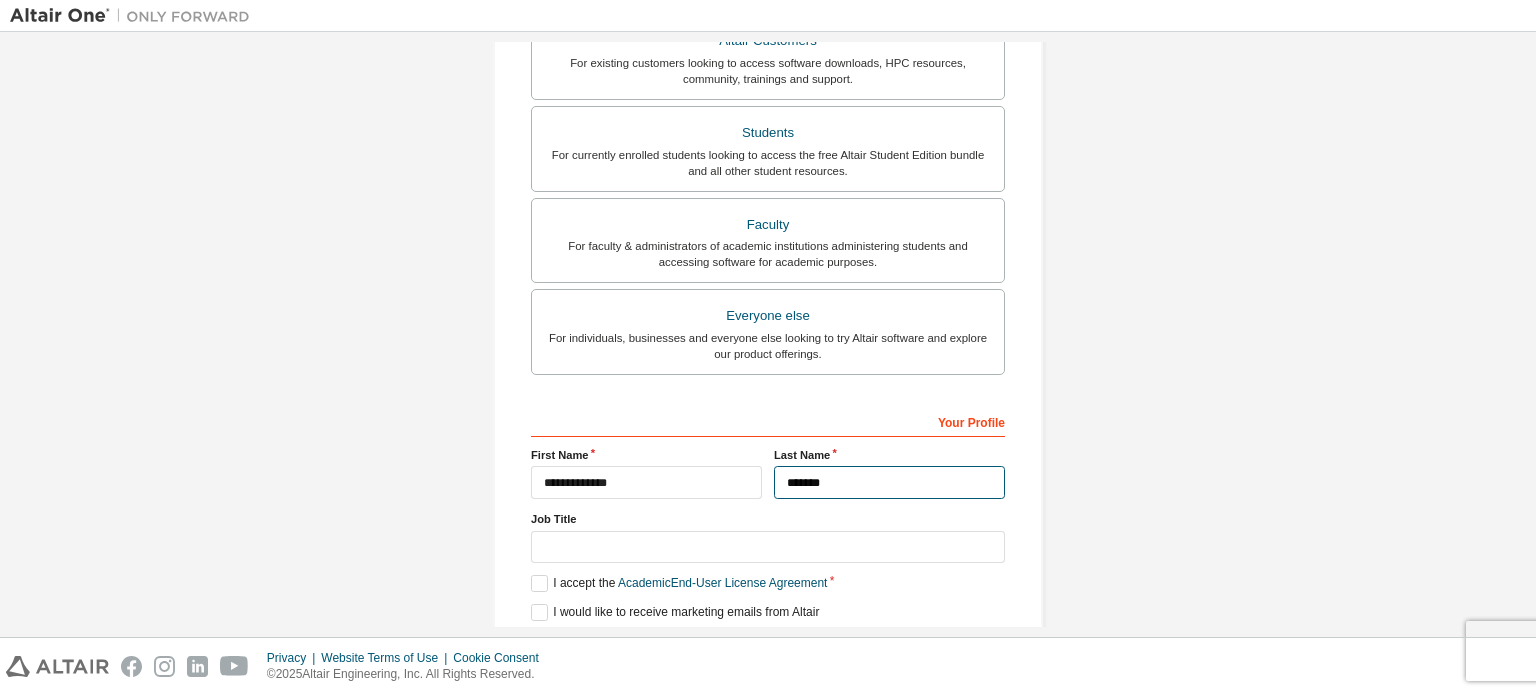 drag, startPoint x: 849, startPoint y: 480, endPoint x: 695, endPoint y: 468, distance: 154.46683 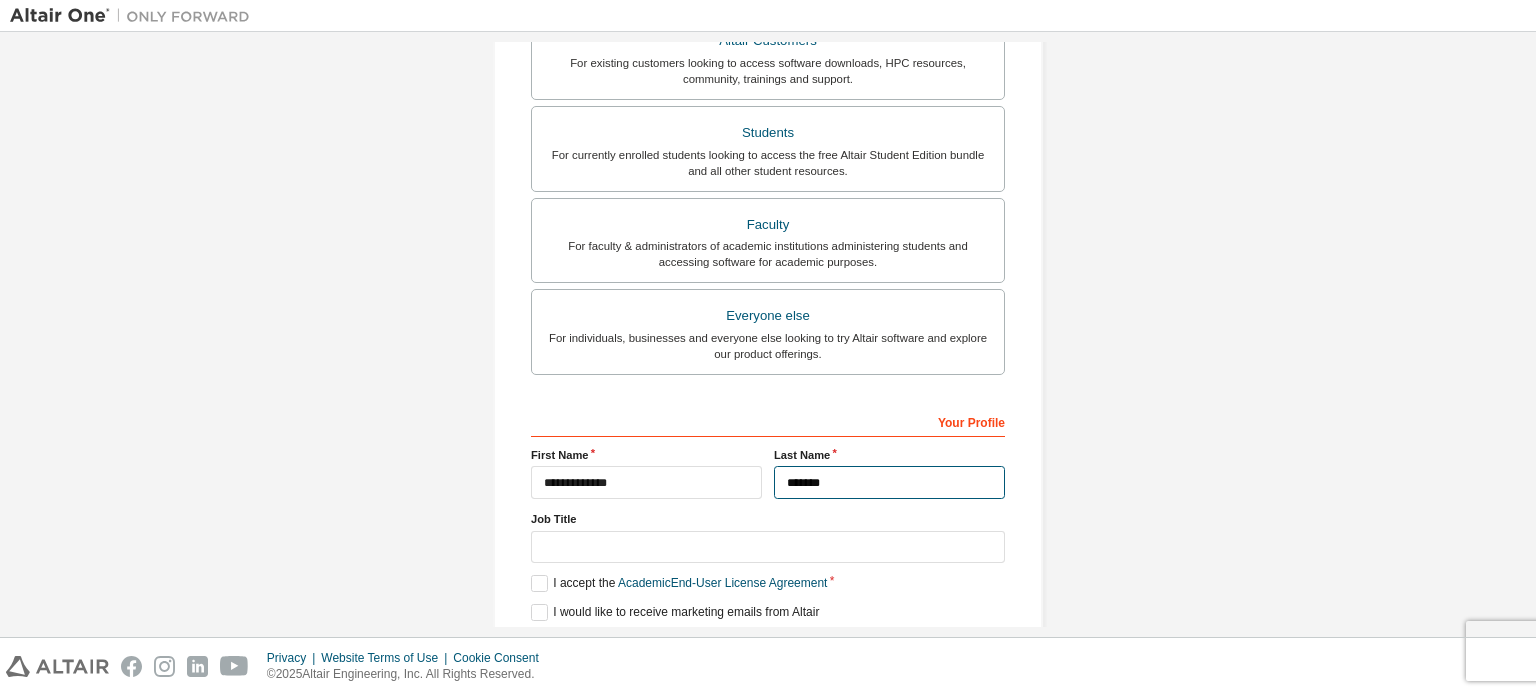 type on "**********" 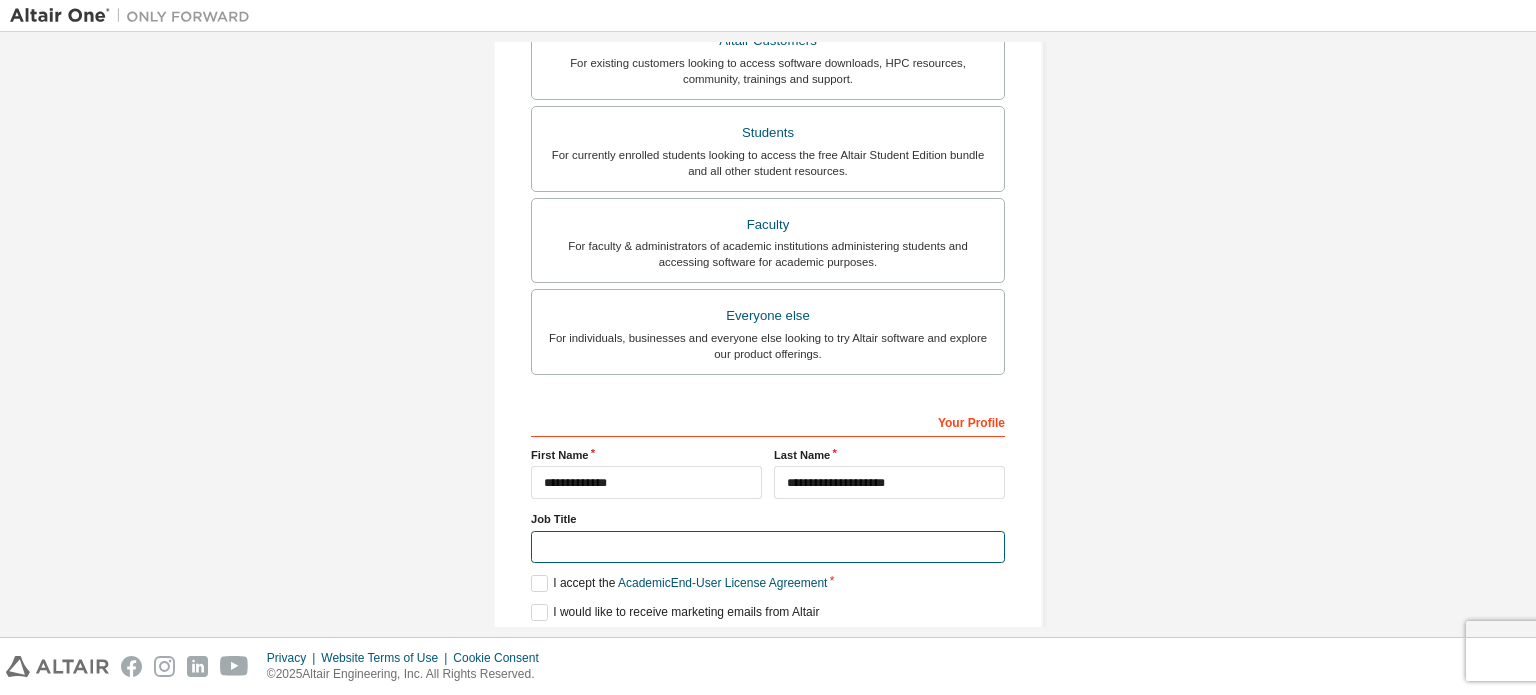 click at bounding box center [768, 547] 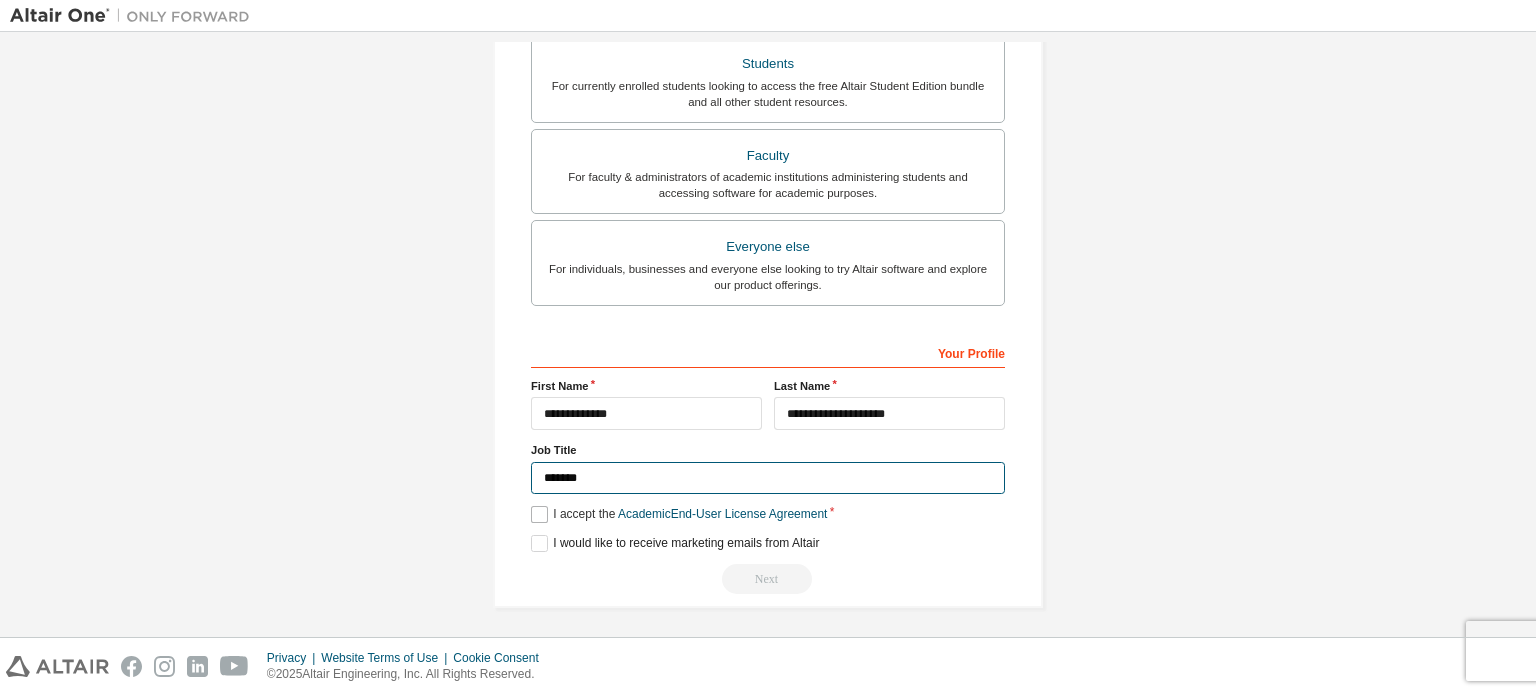 type on "*******" 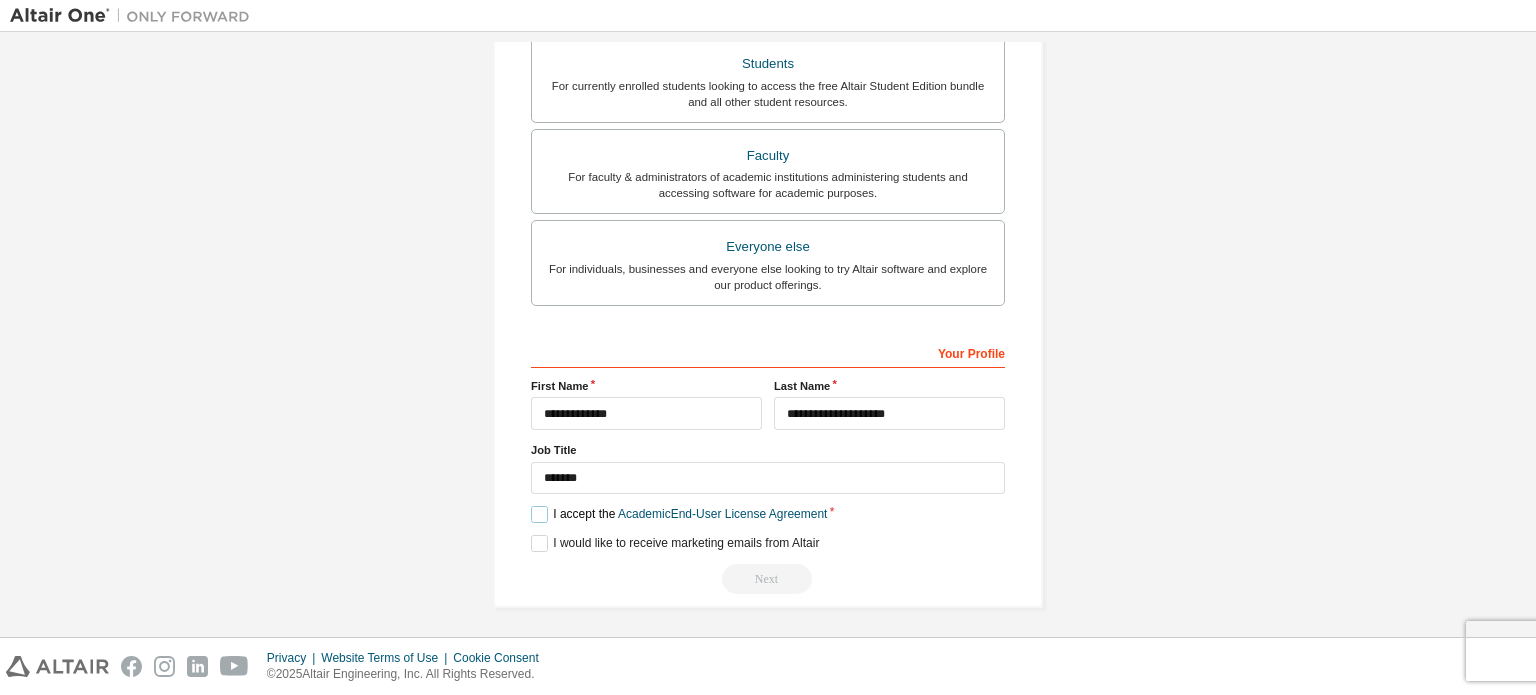 click on "I accept the   Academic   End-User License Agreement" at bounding box center [679, 514] 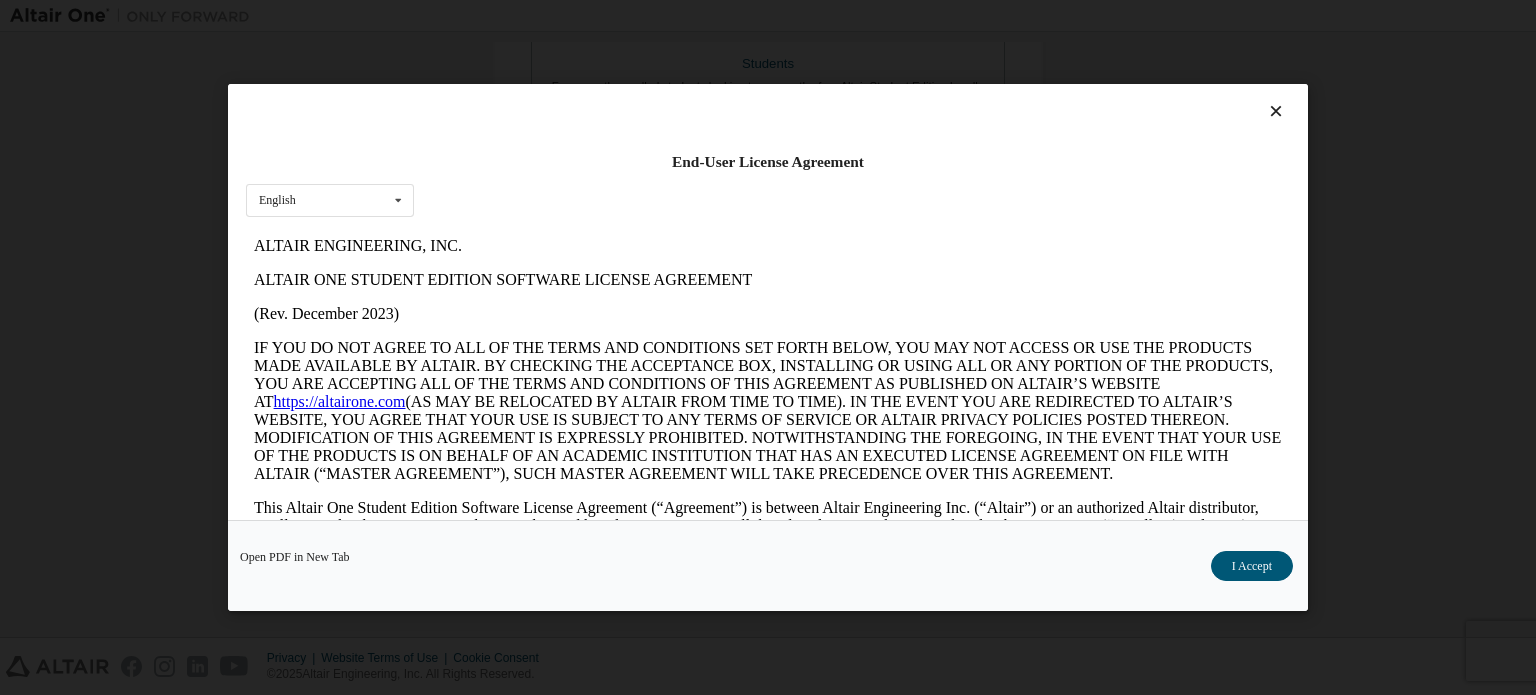 scroll, scrollTop: 0, scrollLeft: 0, axis: both 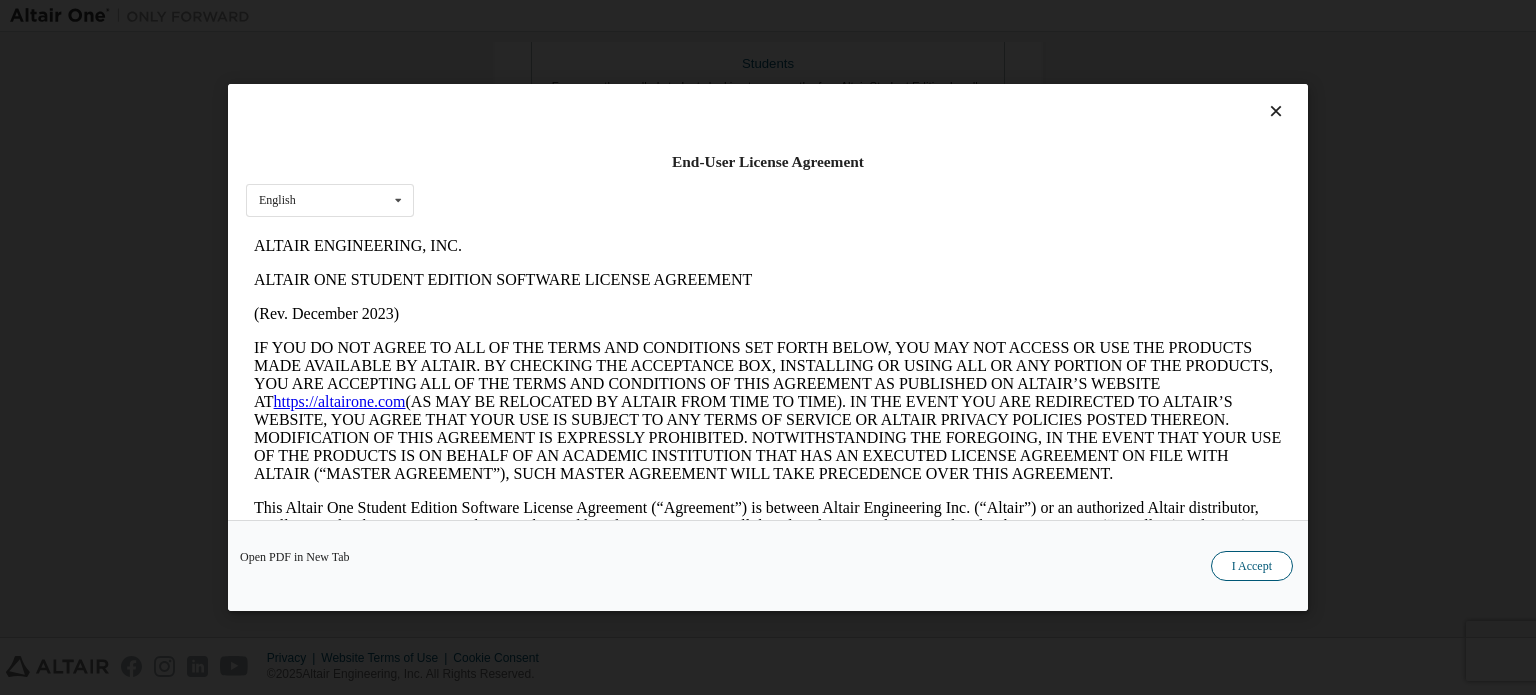 click on "I Accept" at bounding box center (1252, 566) 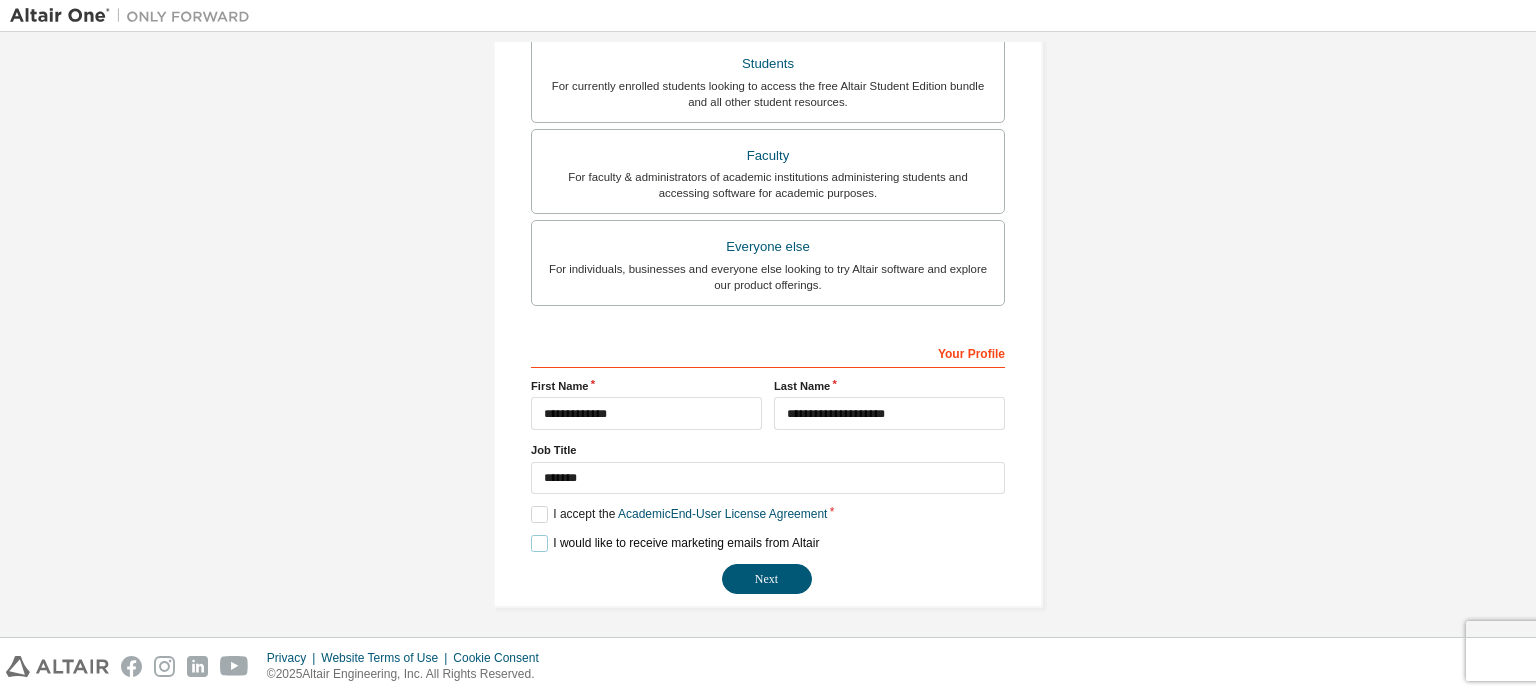 click on "I would like to receive marketing emails from Altair" at bounding box center (675, 543) 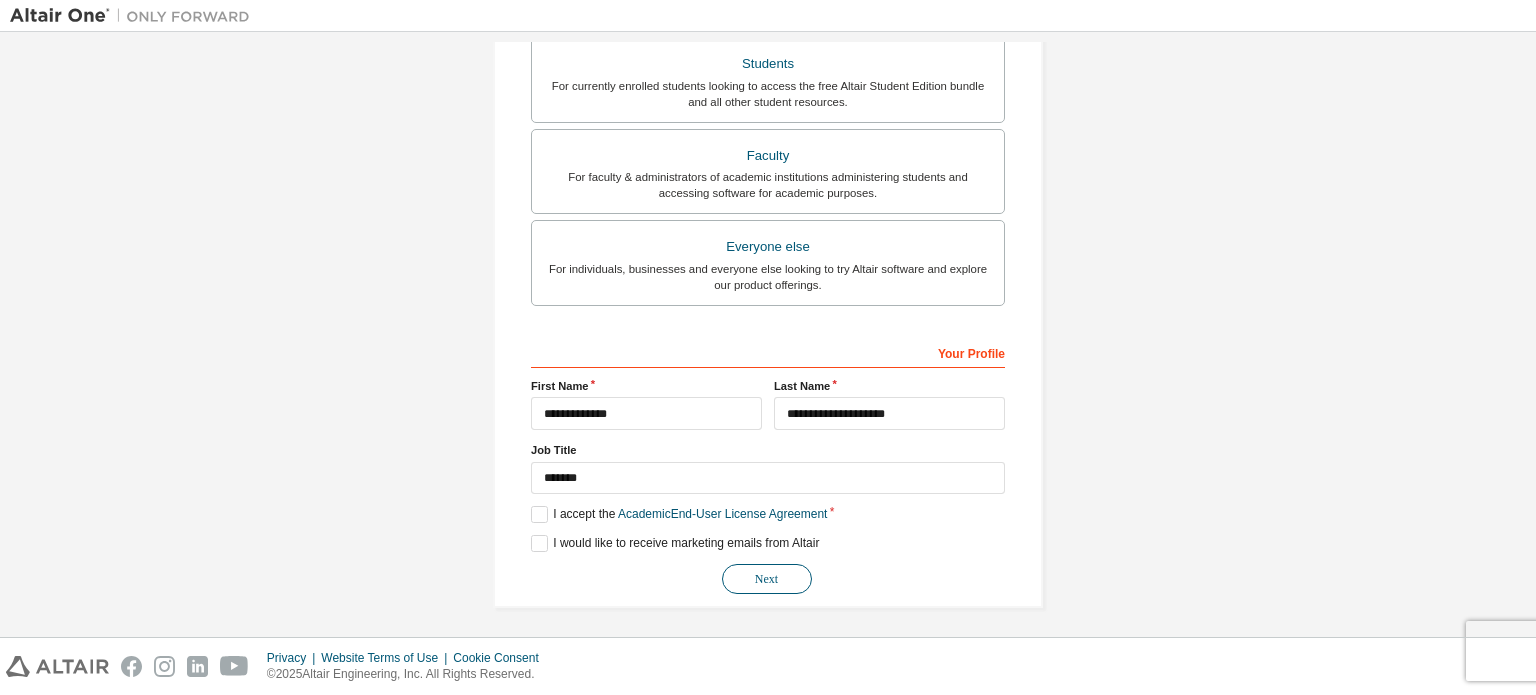 click on "Next" at bounding box center (767, 579) 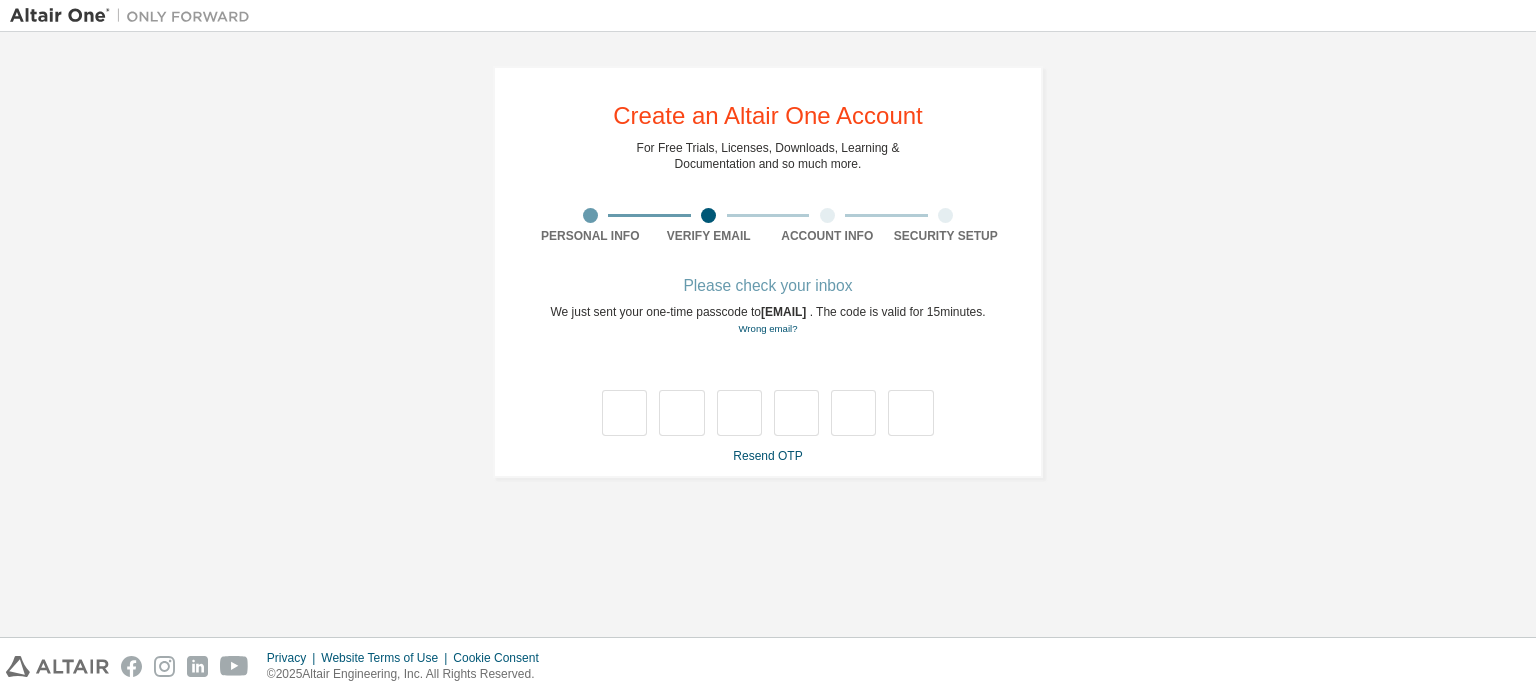 scroll, scrollTop: 0, scrollLeft: 0, axis: both 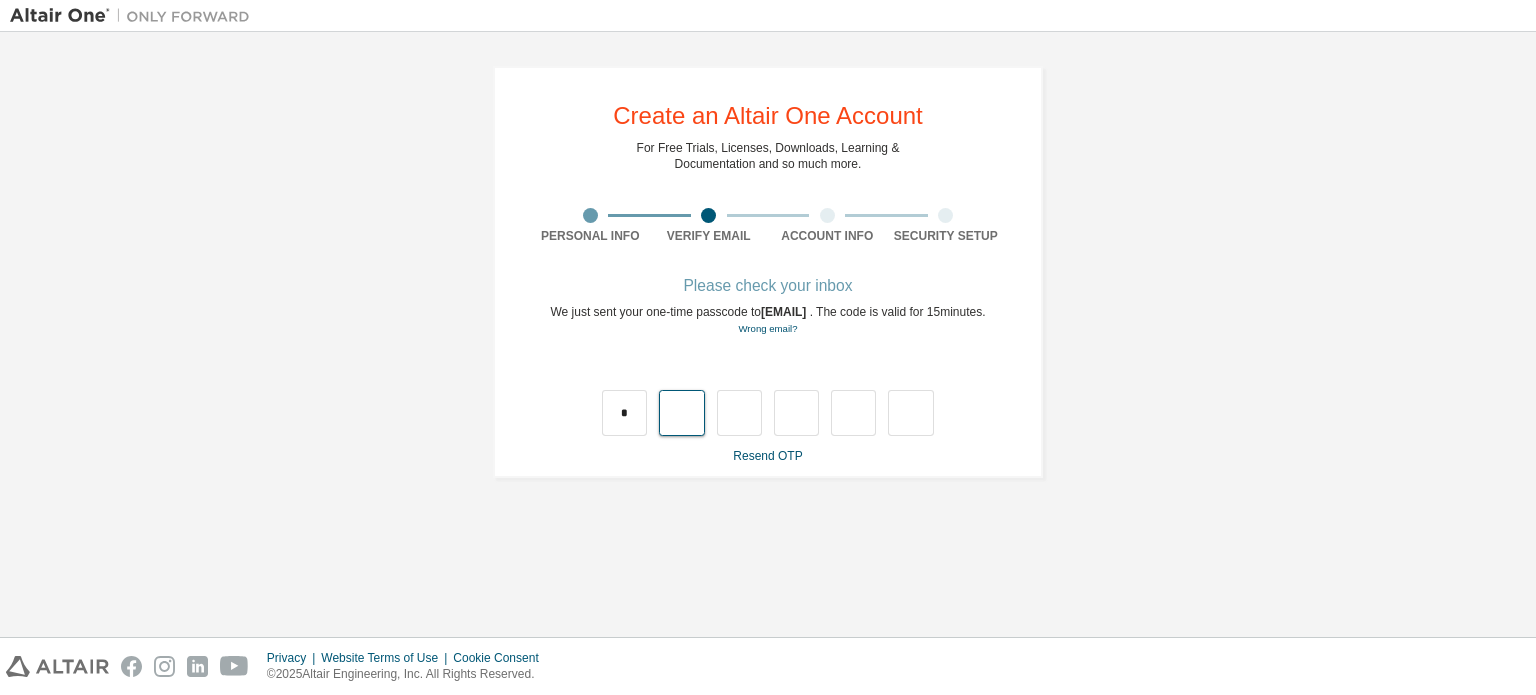 type on "*" 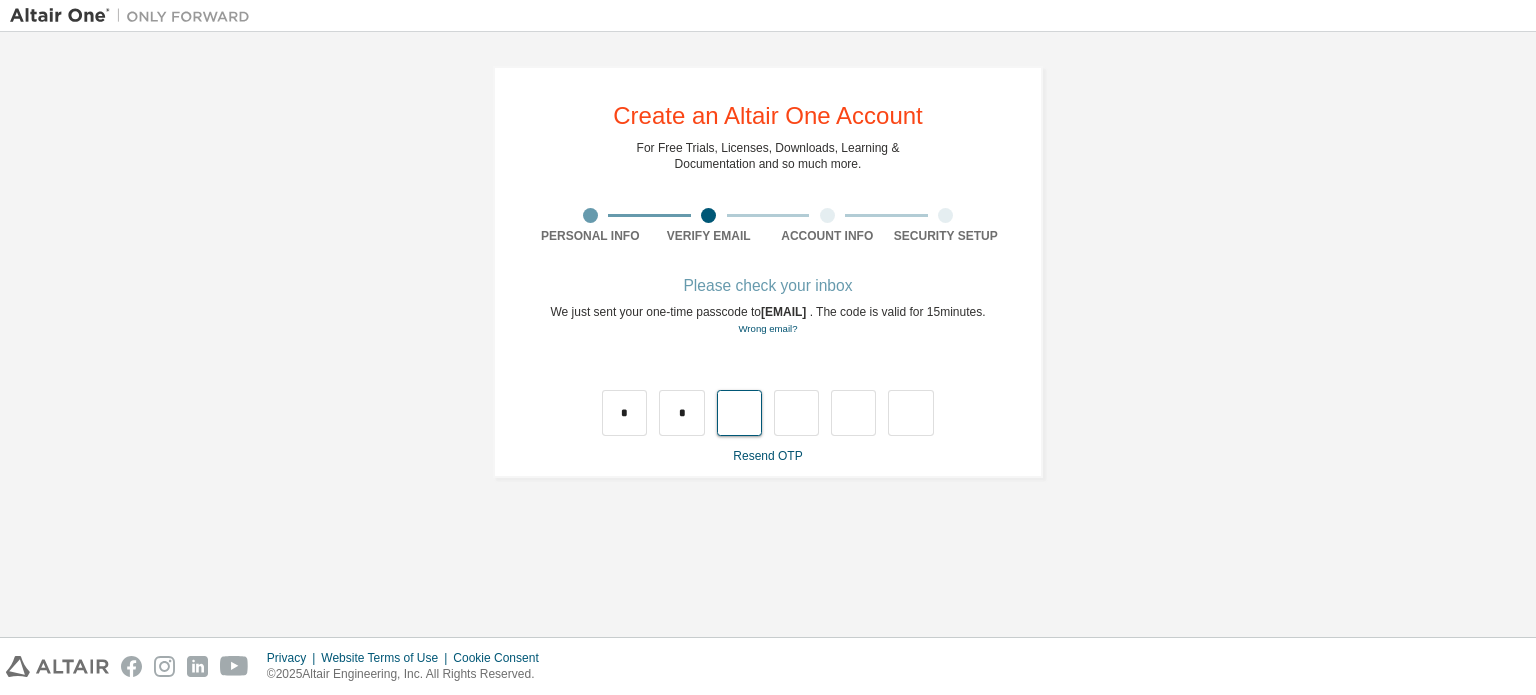 type on "*" 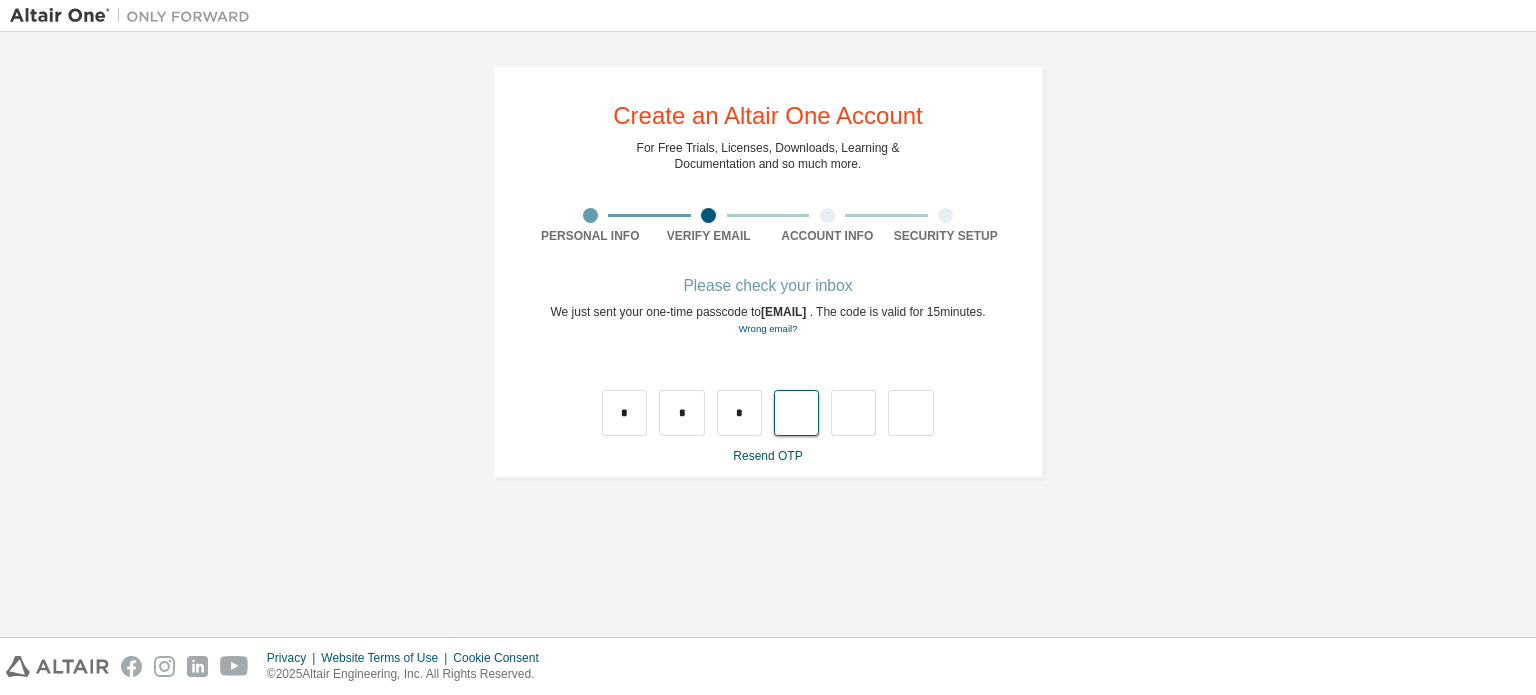 type on "*" 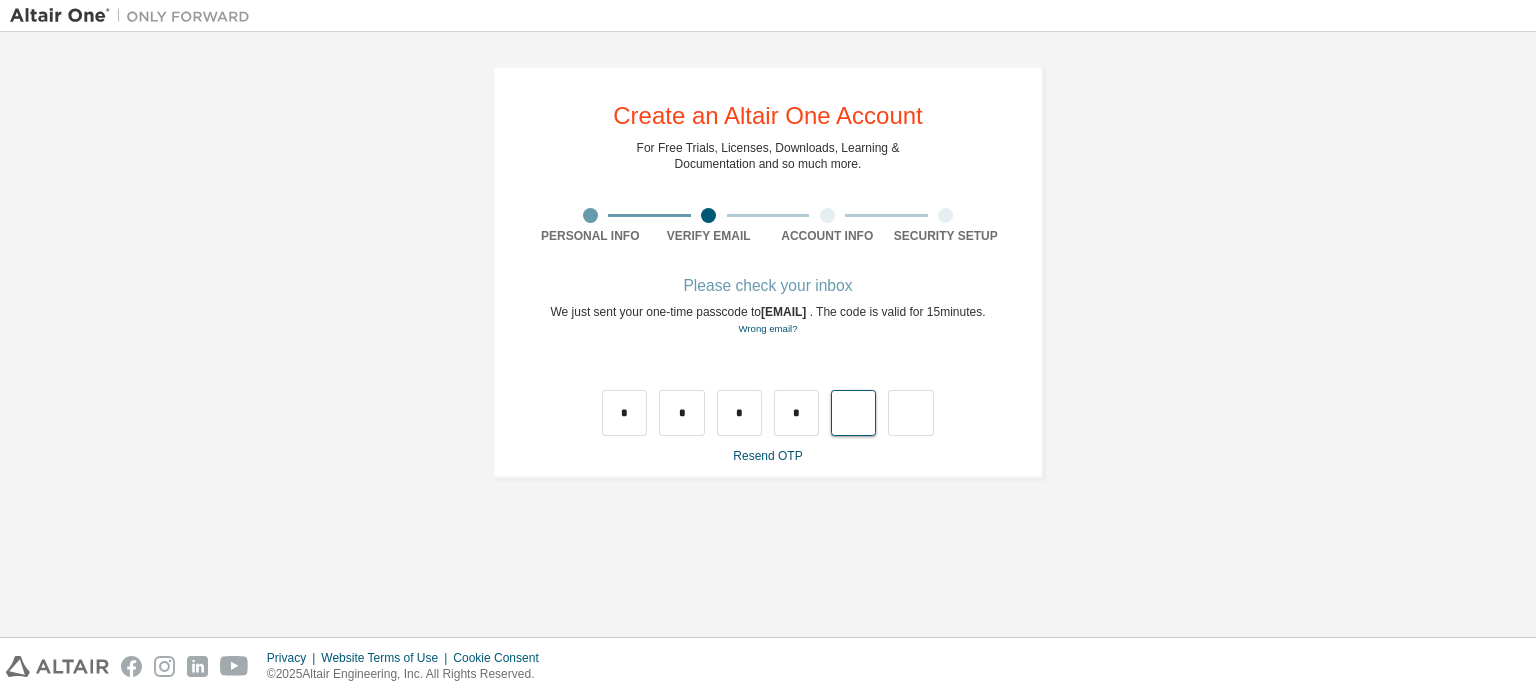 type on "*" 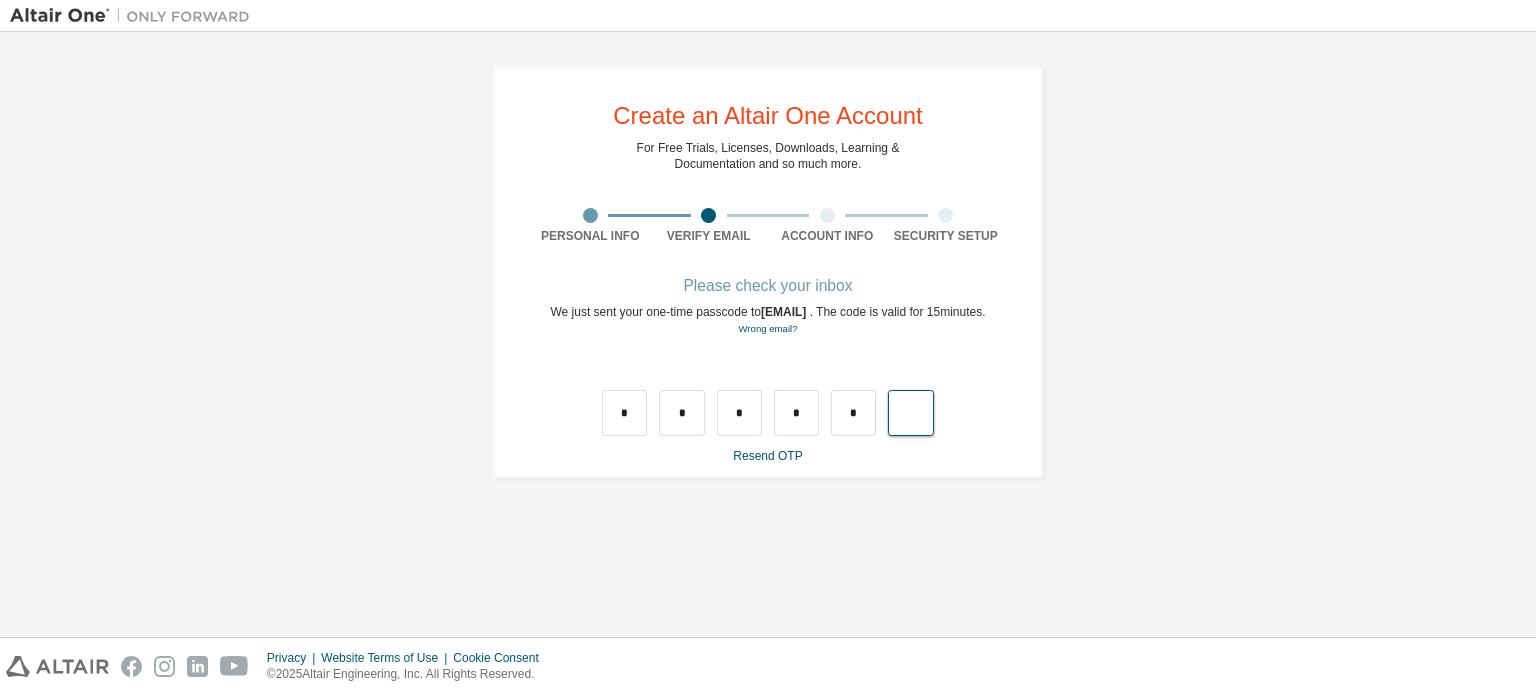 type on "*" 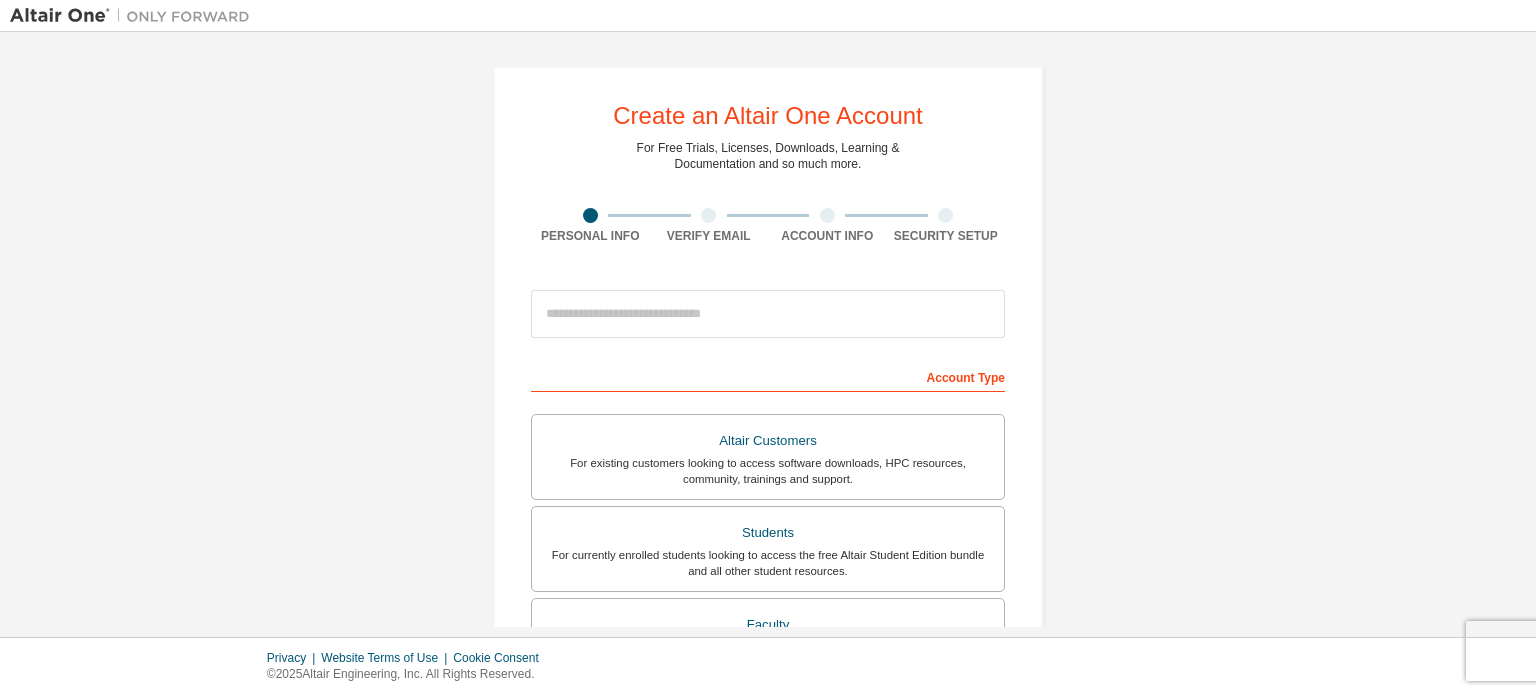 scroll, scrollTop: 0, scrollLeft: 0, axis: both 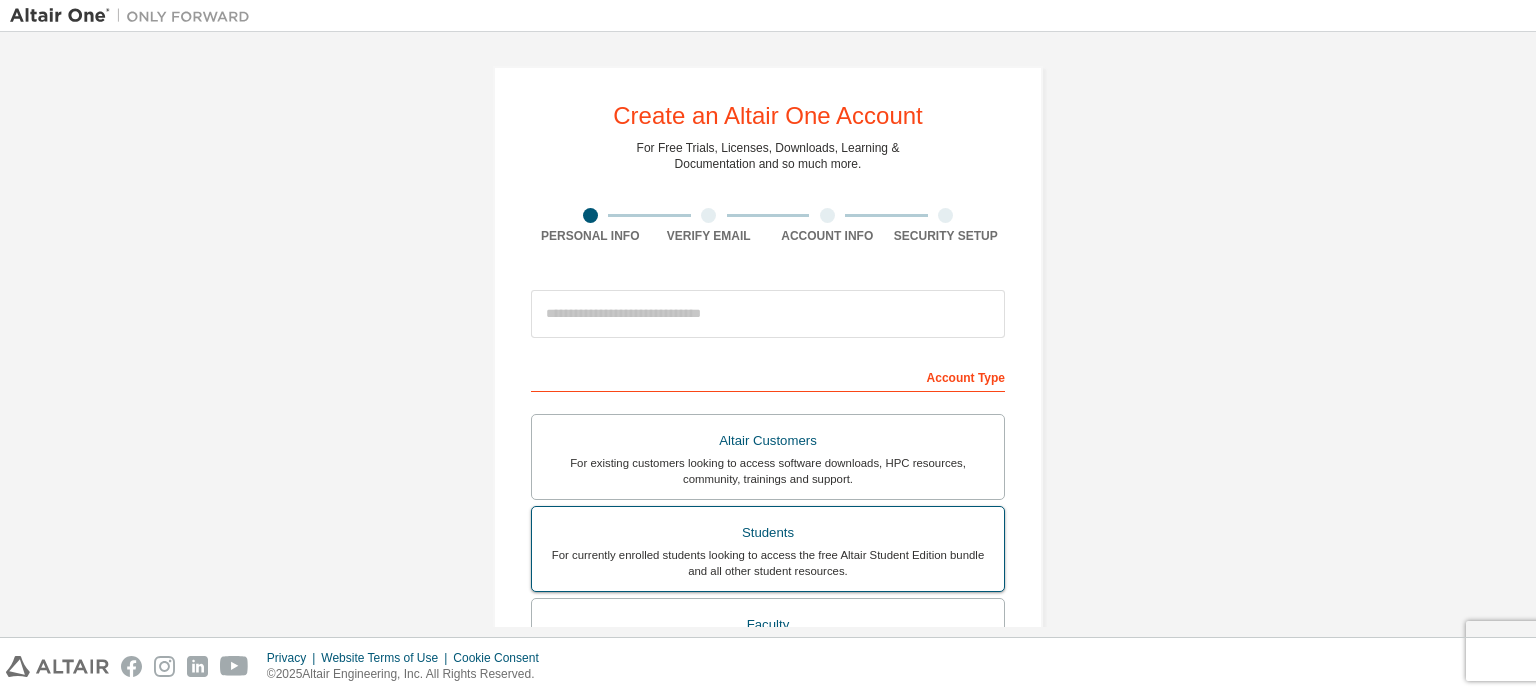 click on "Students" at bounding box center [768, 533] 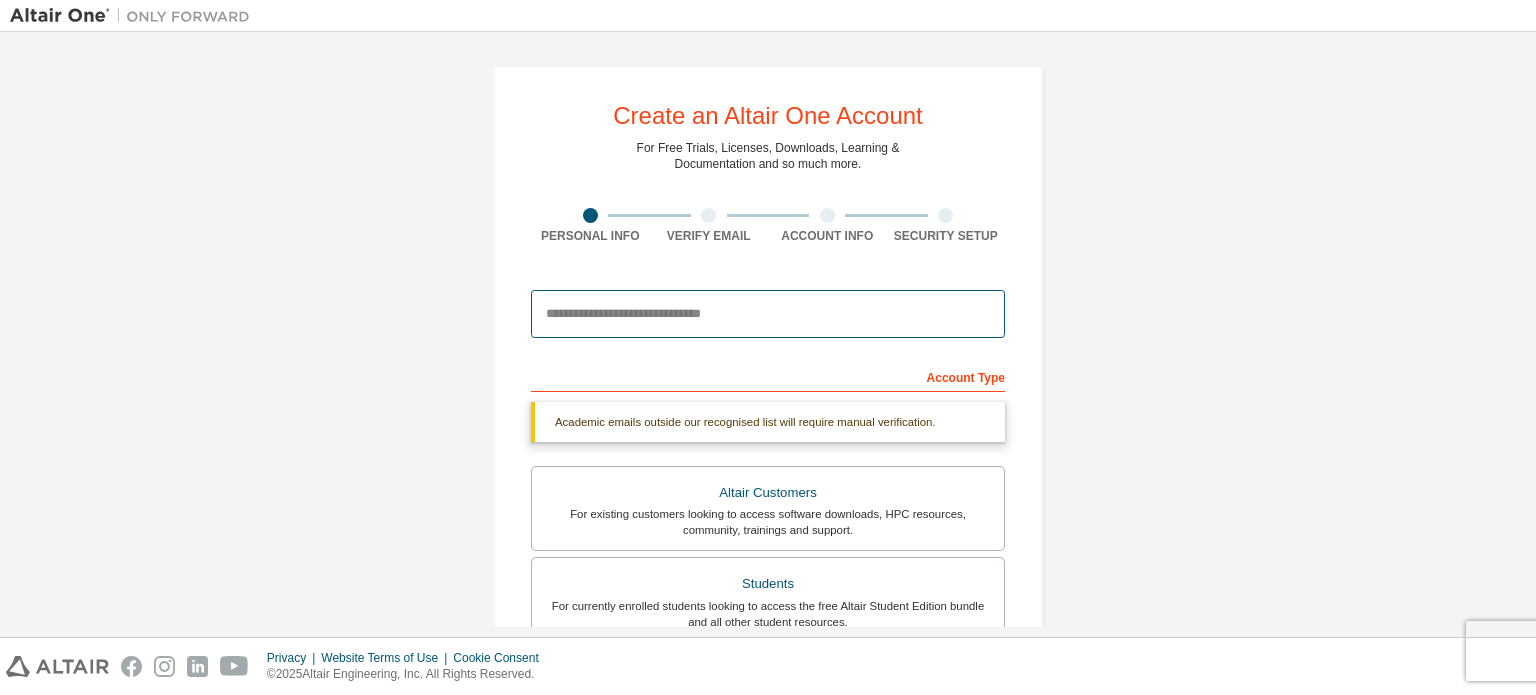 click at bounding box center [768, 314] 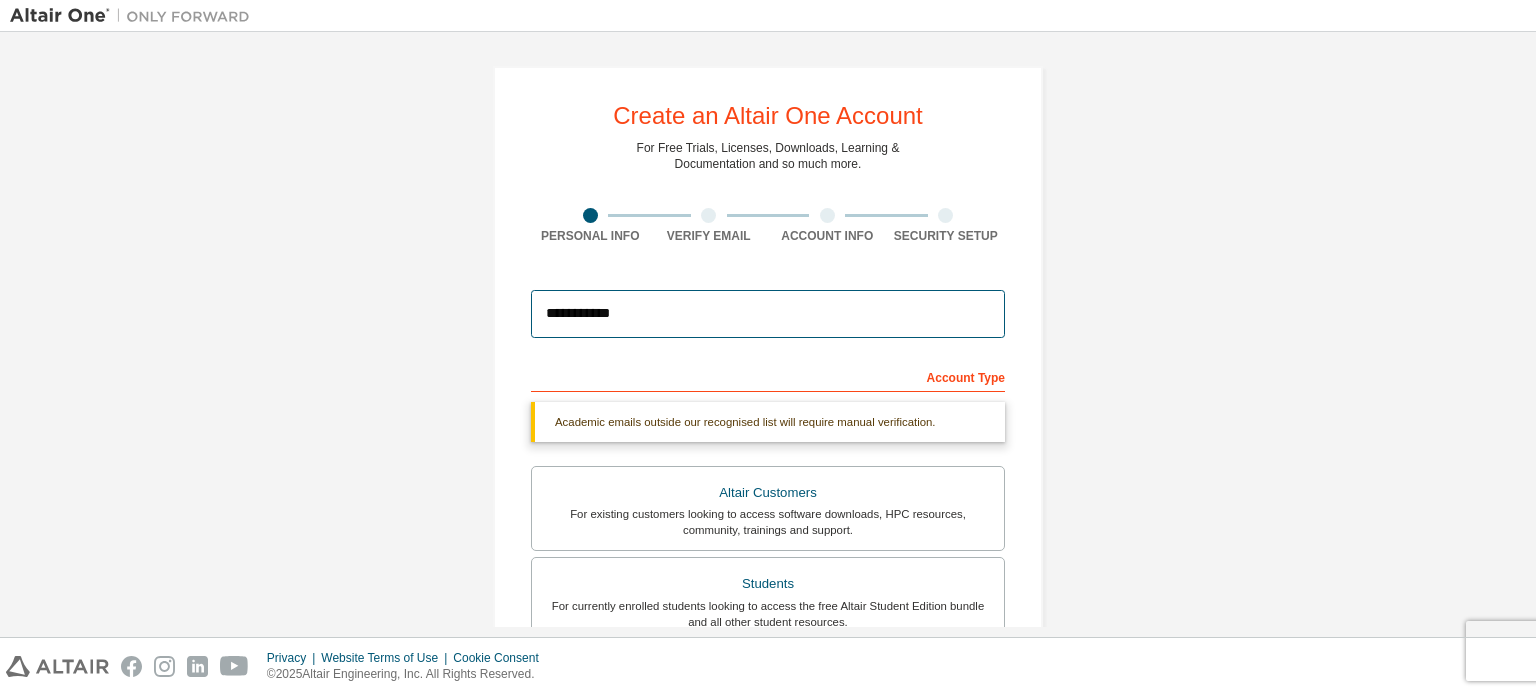 type on "**********" 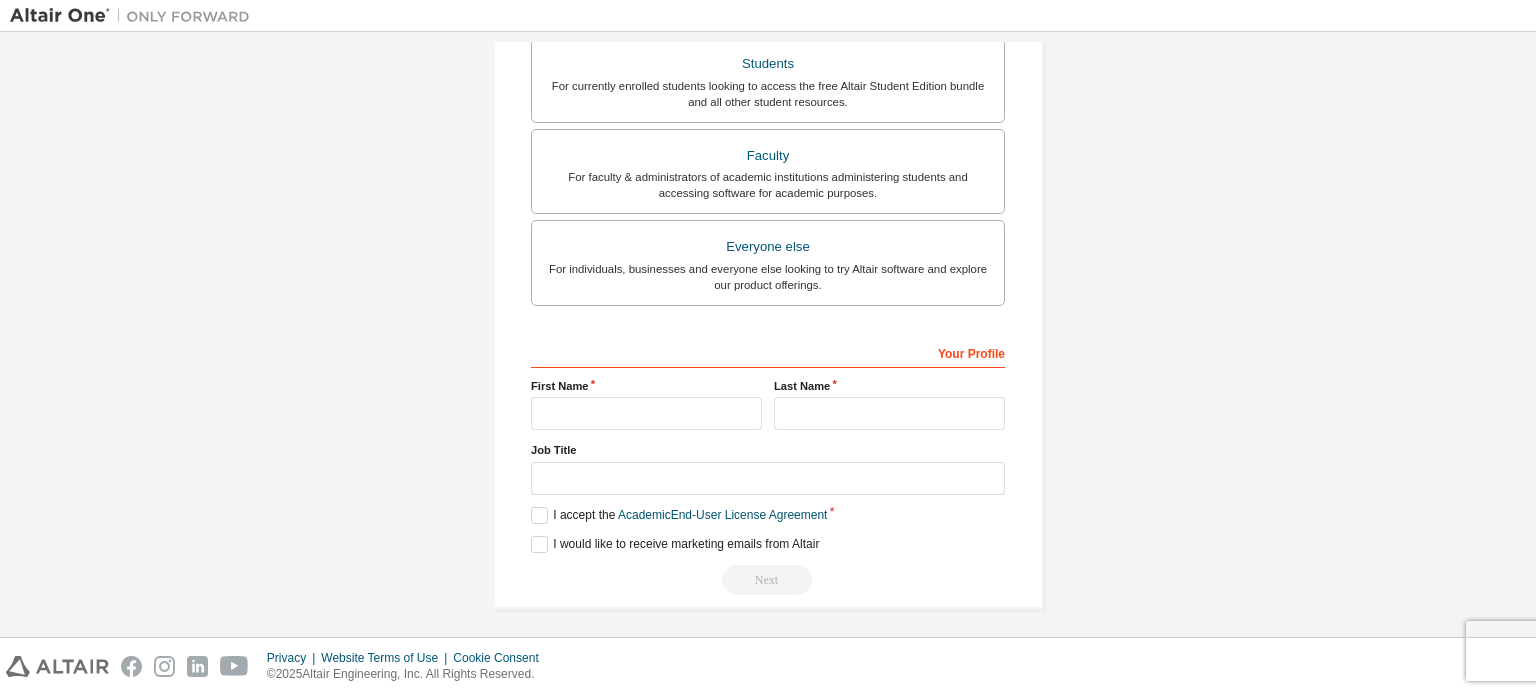 scroll, scrollTop: 0, scrollLeft: 0, axis: both 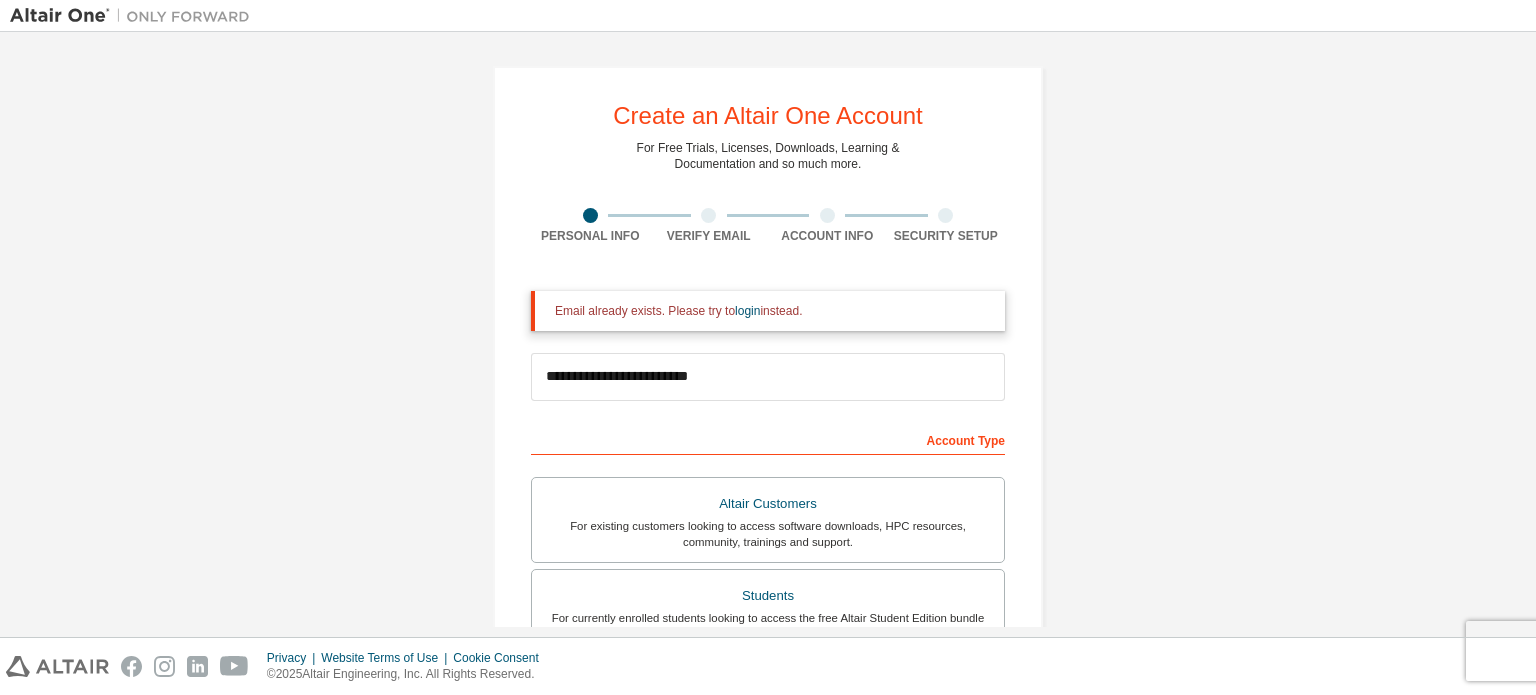 click on "**********" at bounding box center (768, 603) 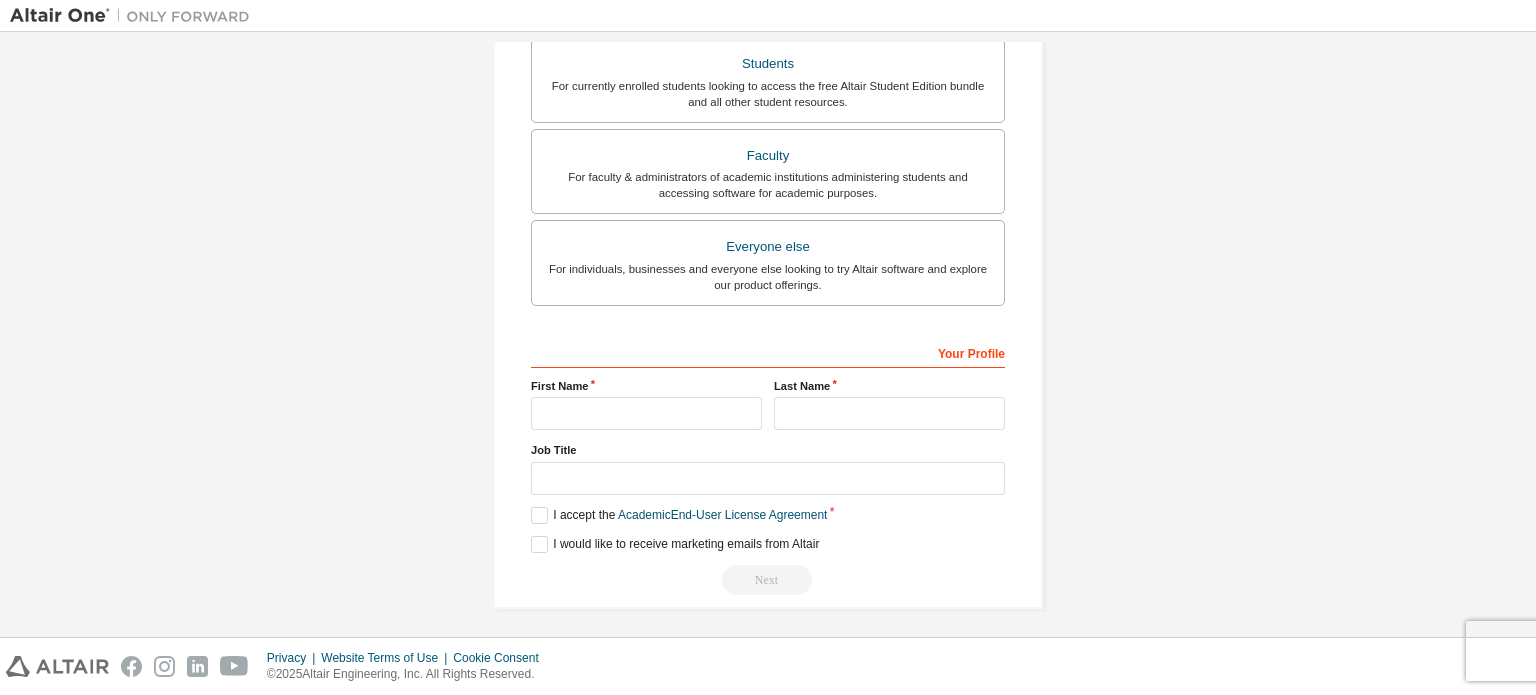 scroll, scrollTop: 0, scrollLeft: 0, axis: both 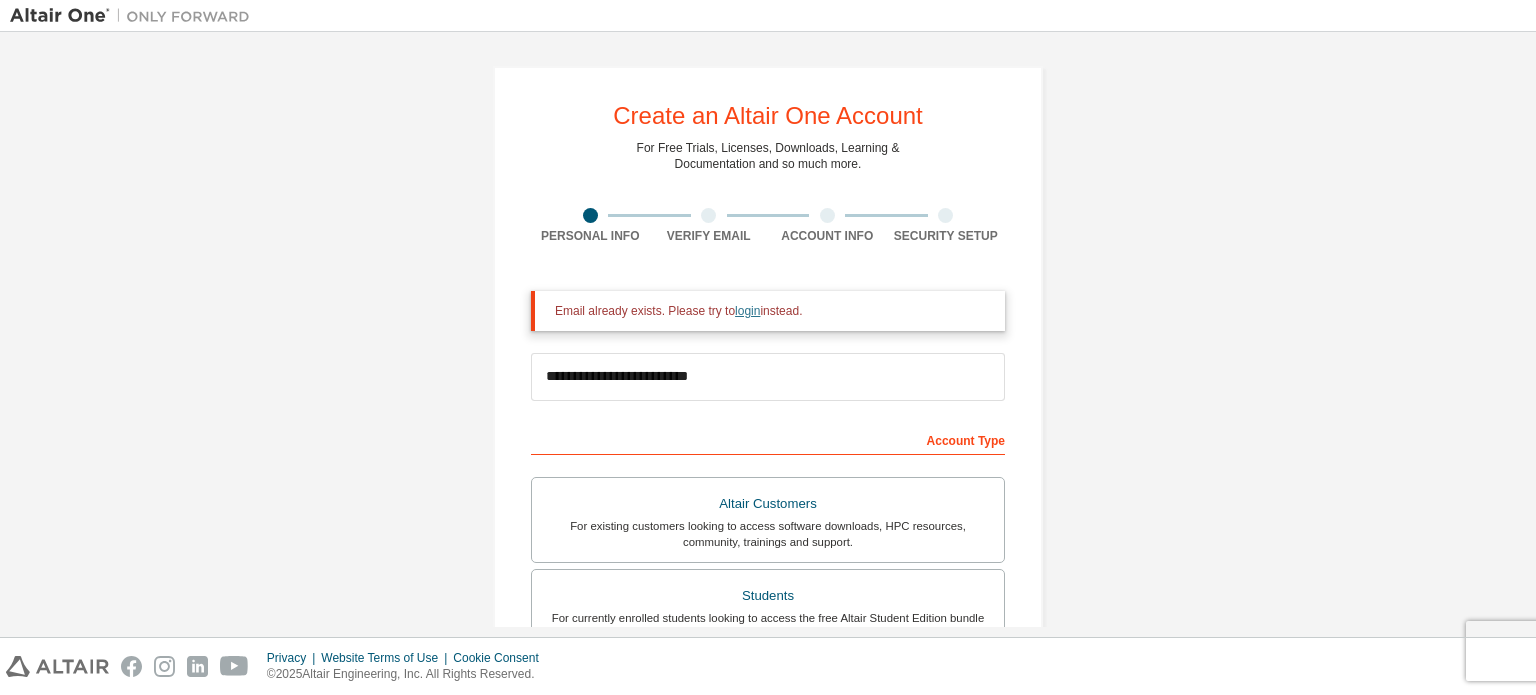 click on "login" at bounding box center [747, 311] 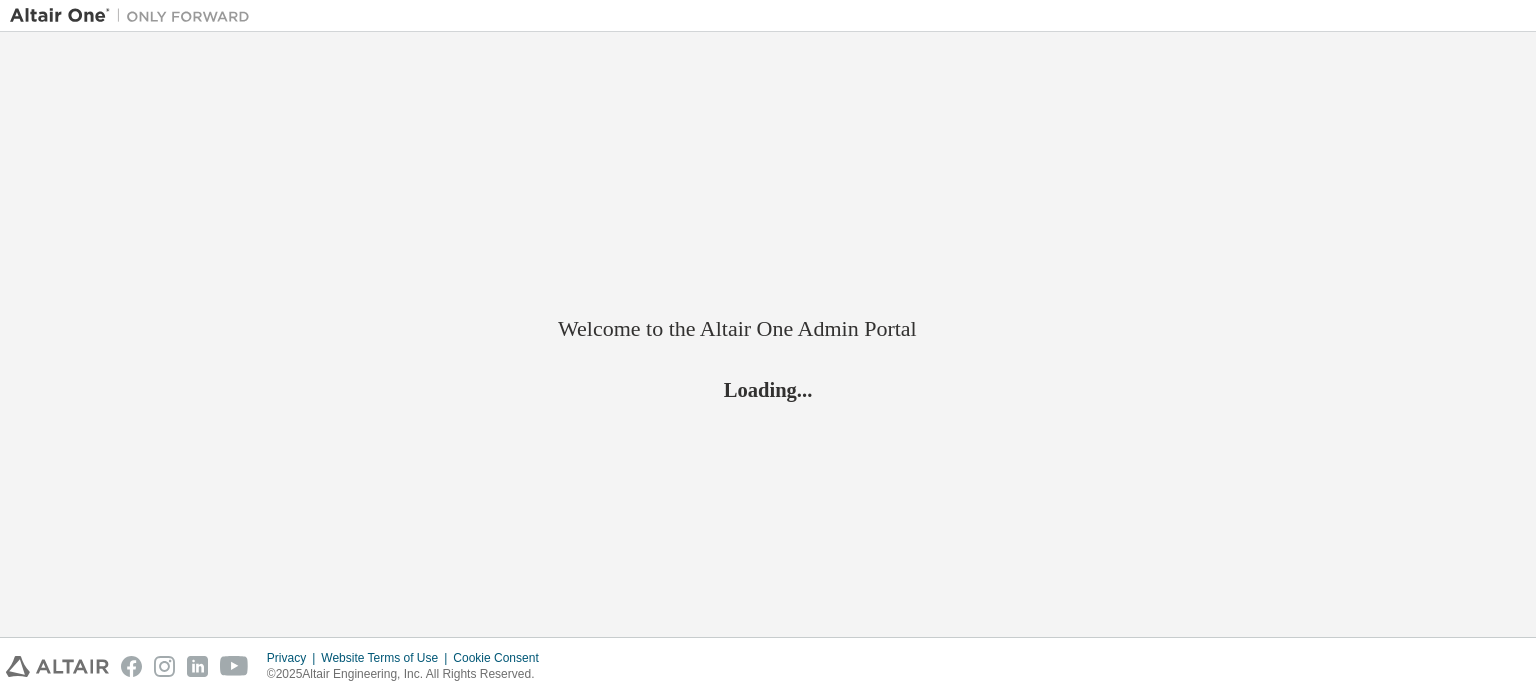 scroll, scrollTop: 0, scrollLeft: 0, axis: both 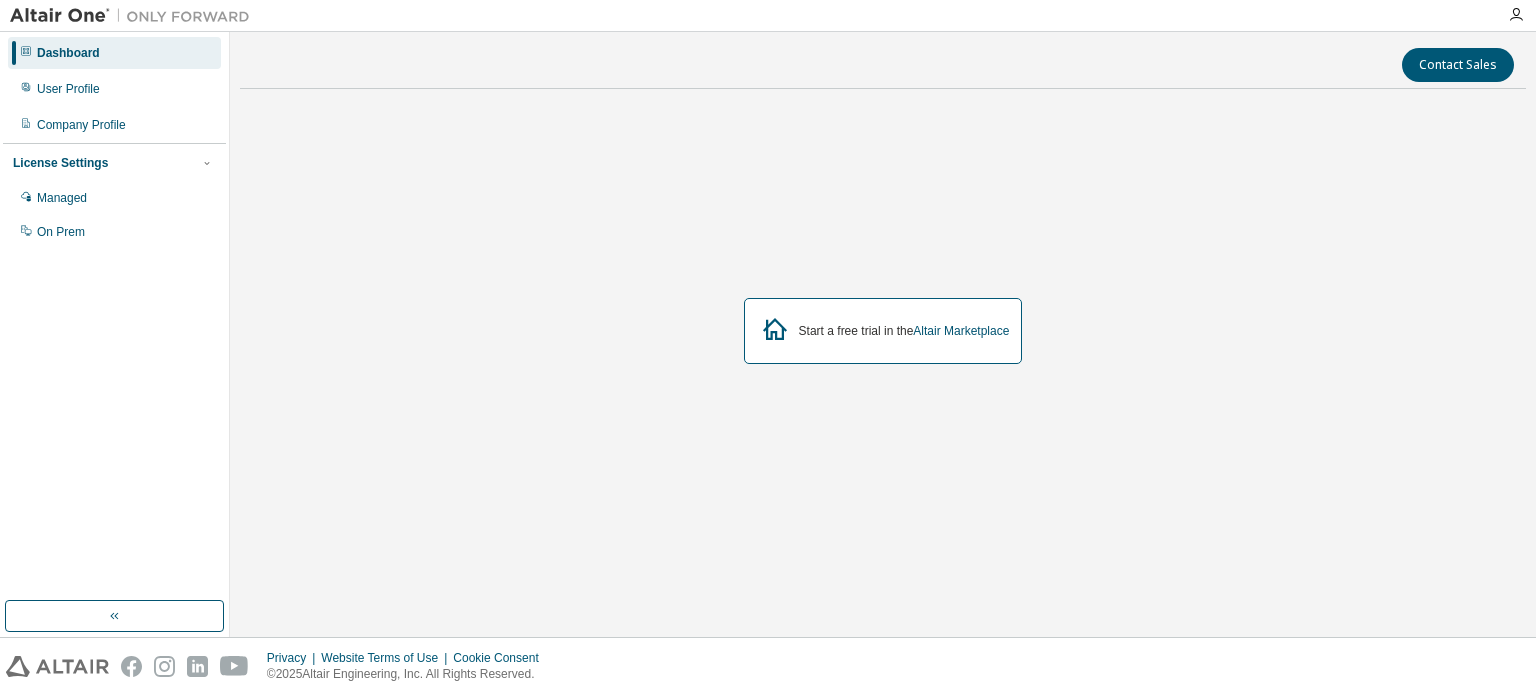 click on "Contact Sales" at bounding box center [883, 65] 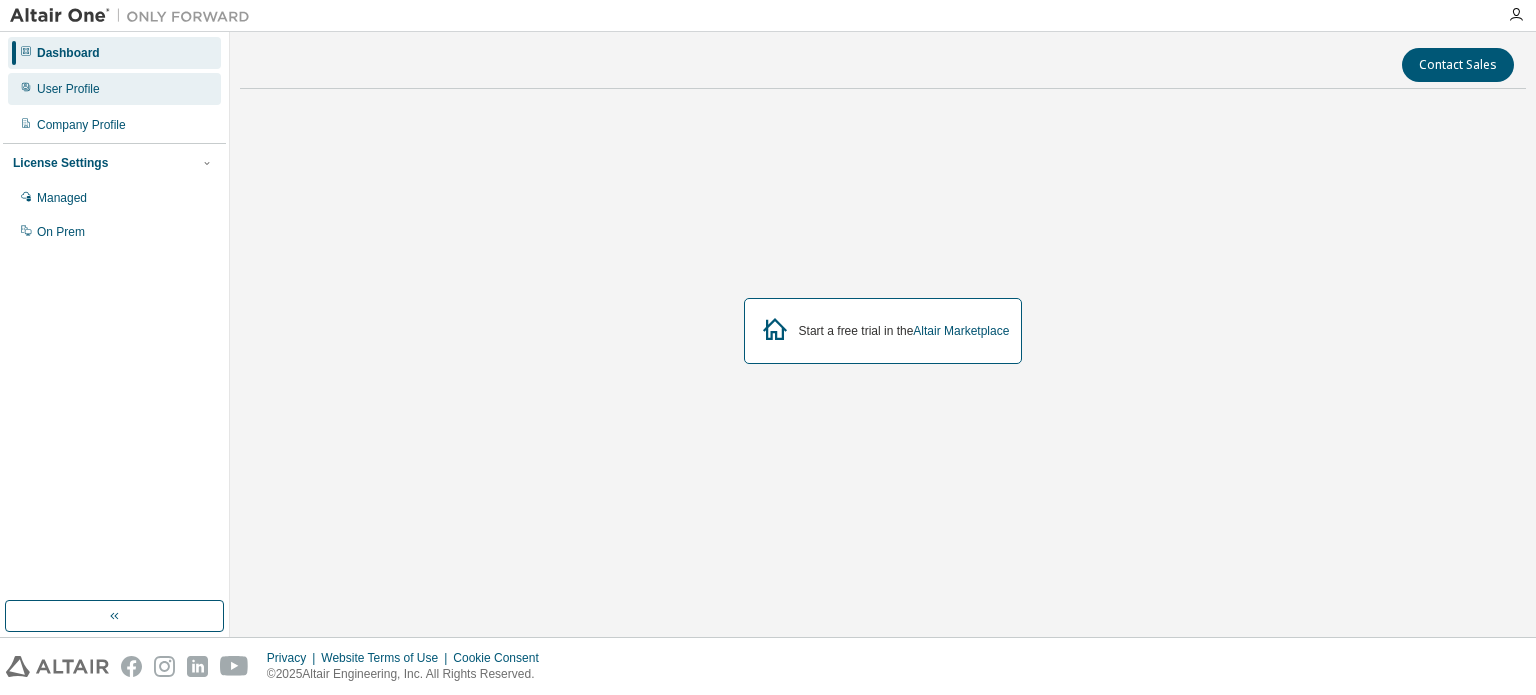 click on "User Profile" at bounding box center [68, 89] 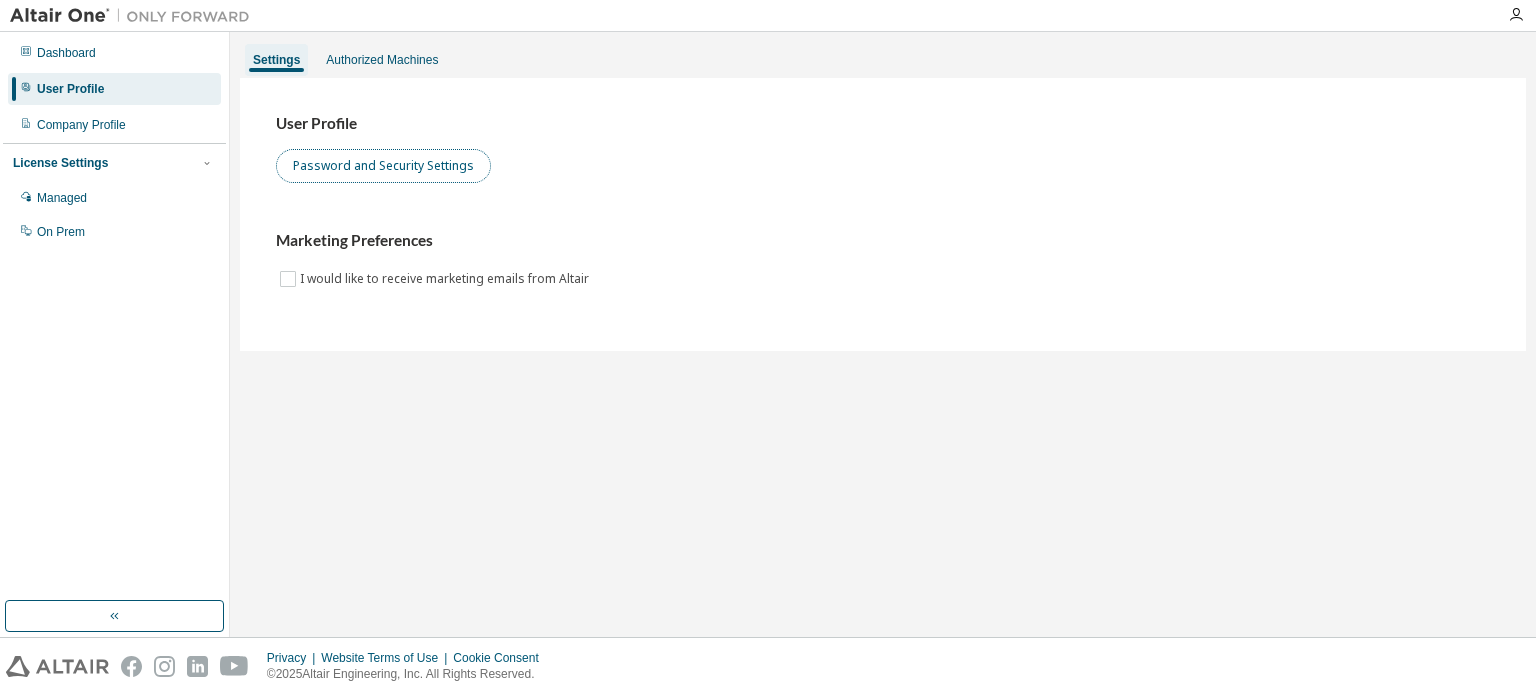 click on "Password and Security Settings" at bounding box center [383, 166] 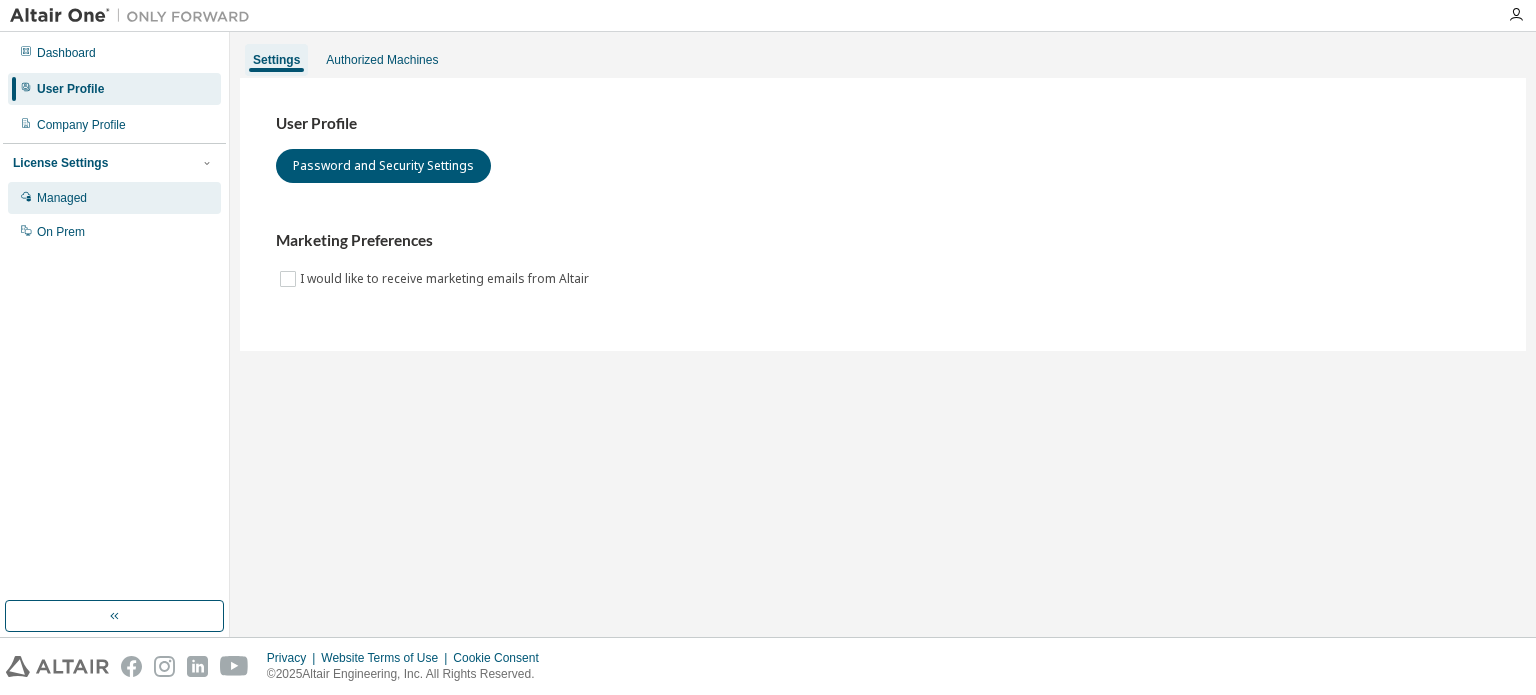 click on "Managed" at bounding box center [62, 198] 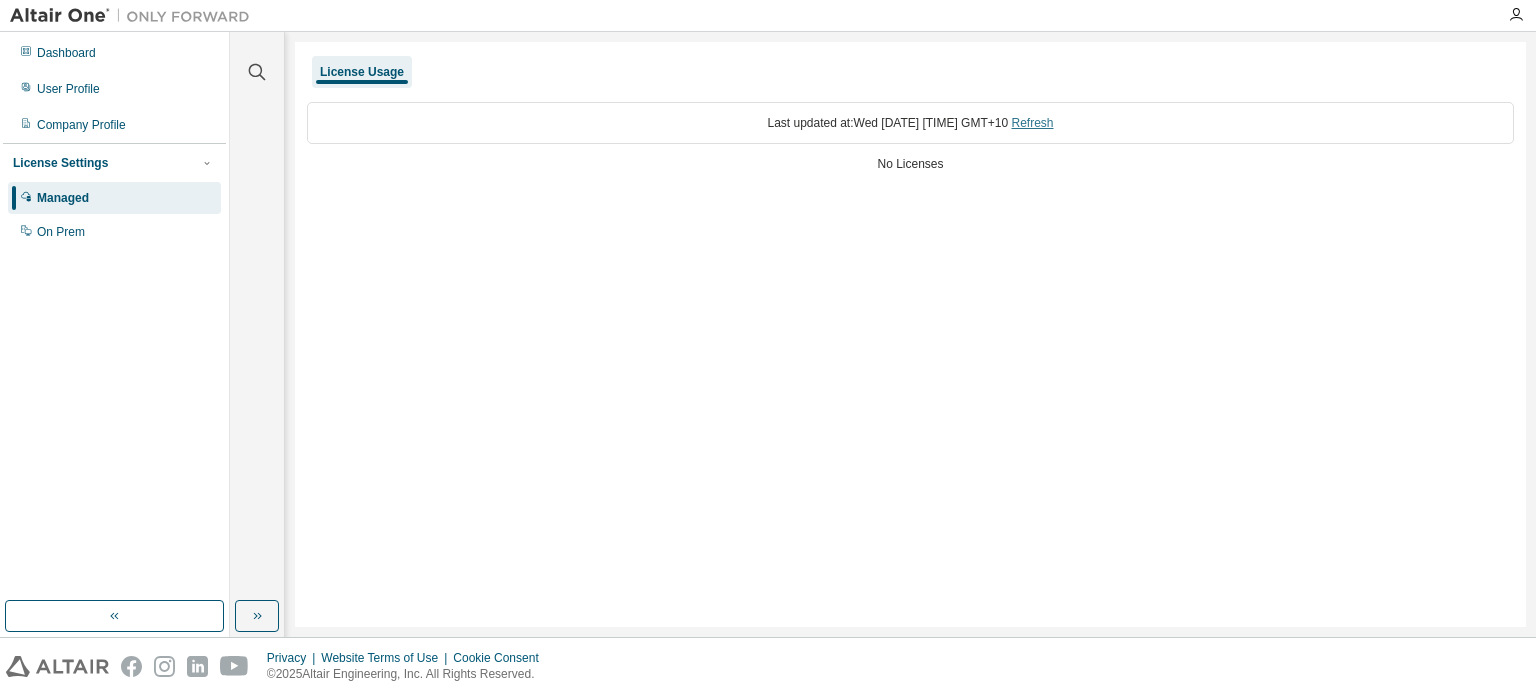 click on "Refresh" at bounding box center (1032, 123) 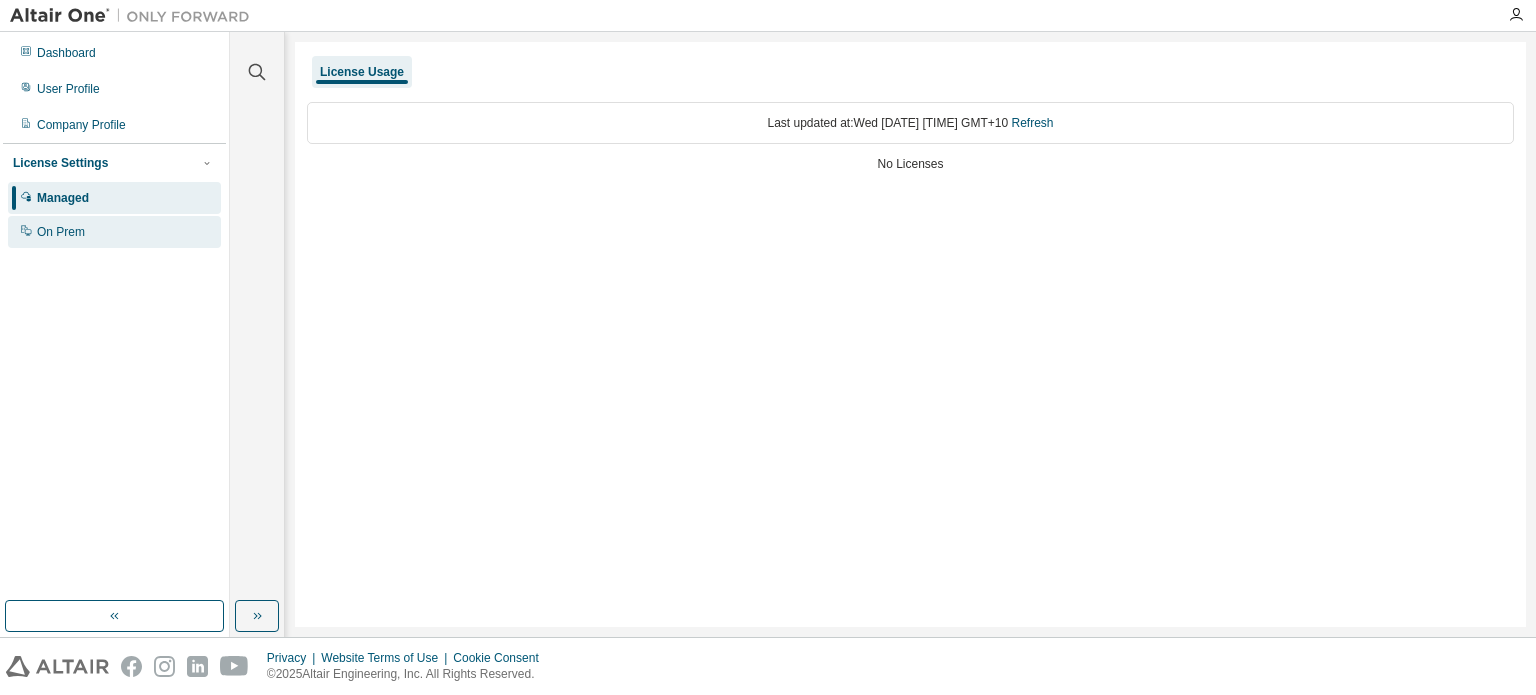 click on "On Prem" at bounding box center (61, 232) 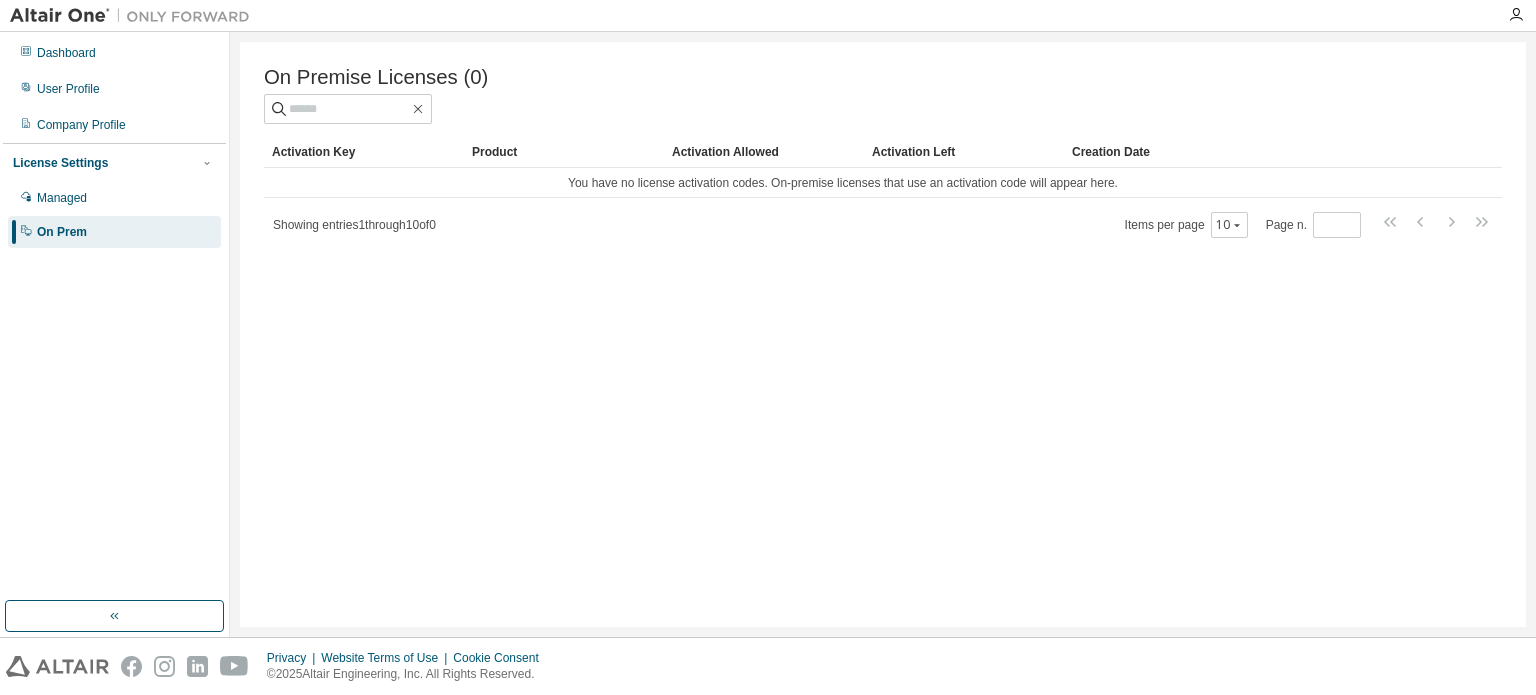 click on "Showing entries  1  through  10  of  0 Items per page 10 Page n. *" at bounding box center (883, 224) 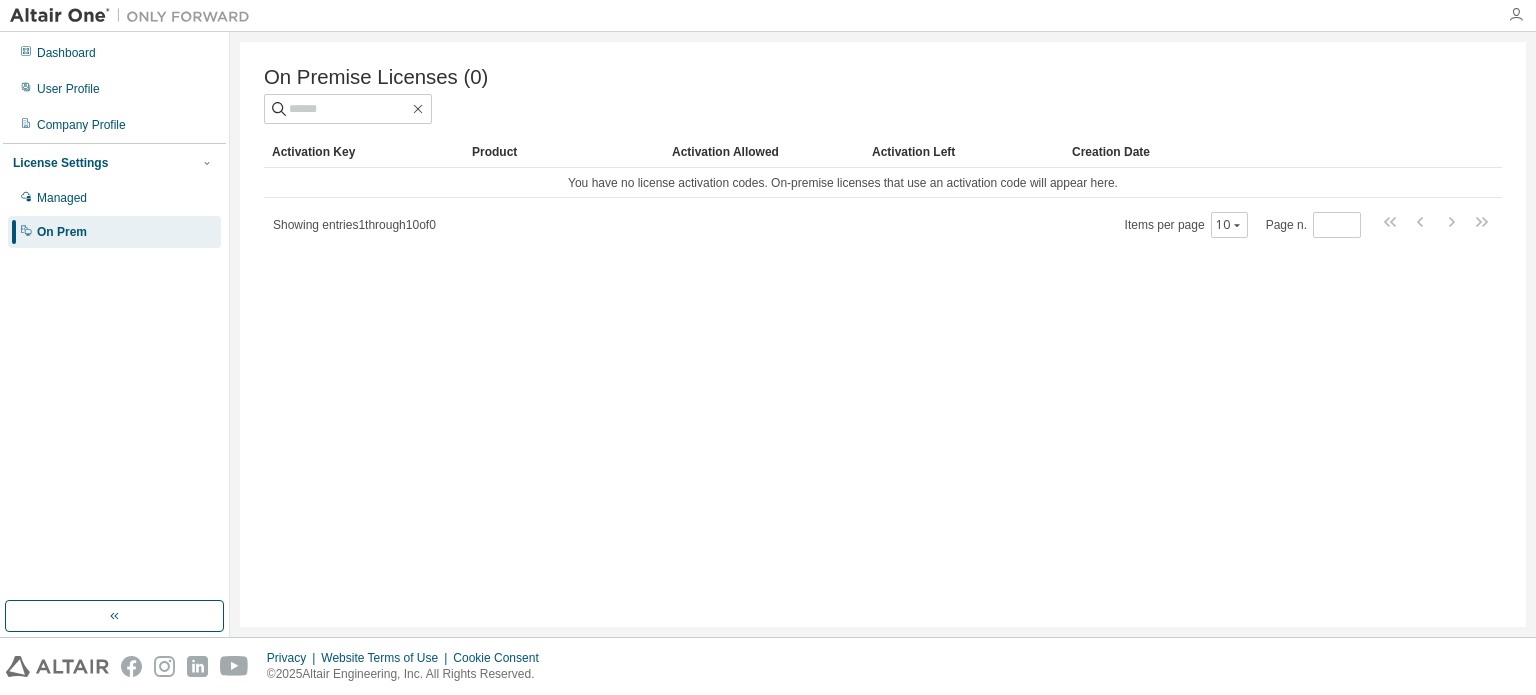 click at bounding box center (1516, 15) 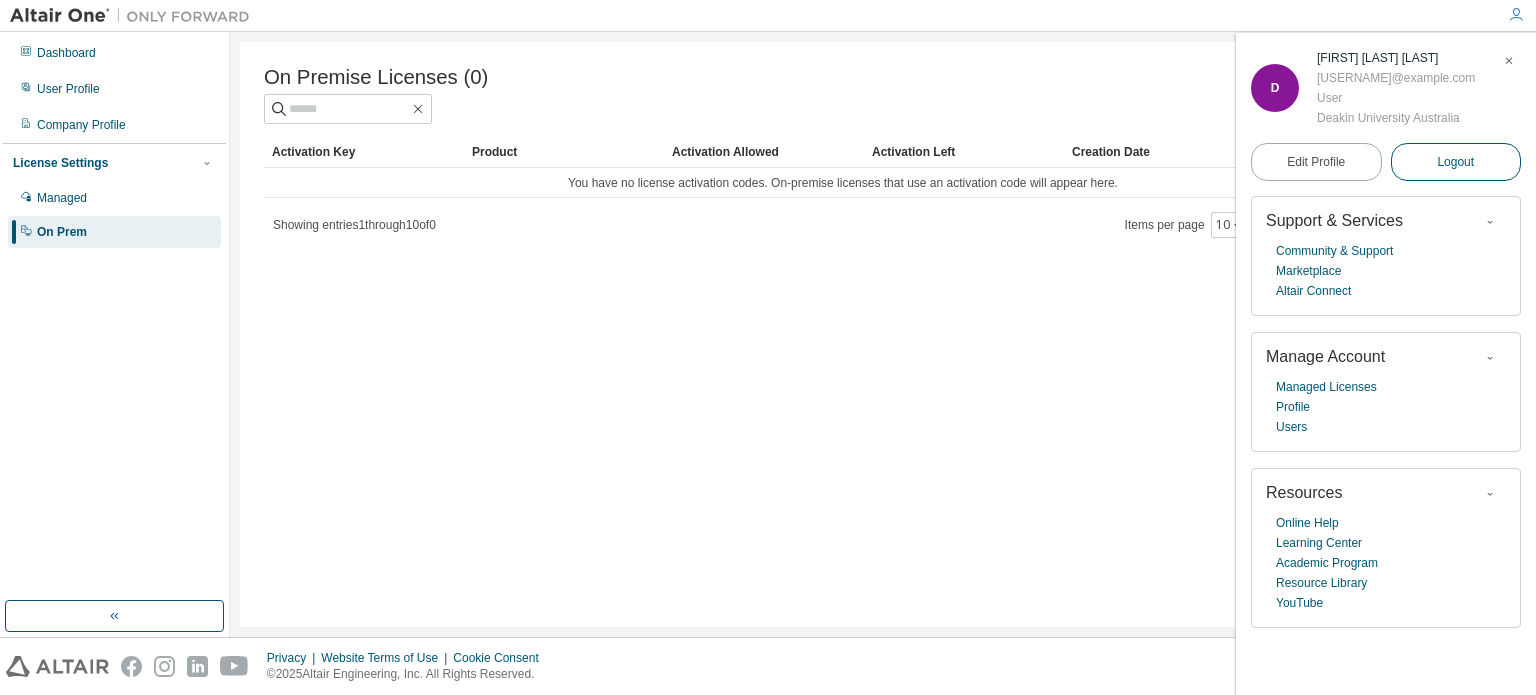 click on "Logout" at bounding box center (1456, 162) 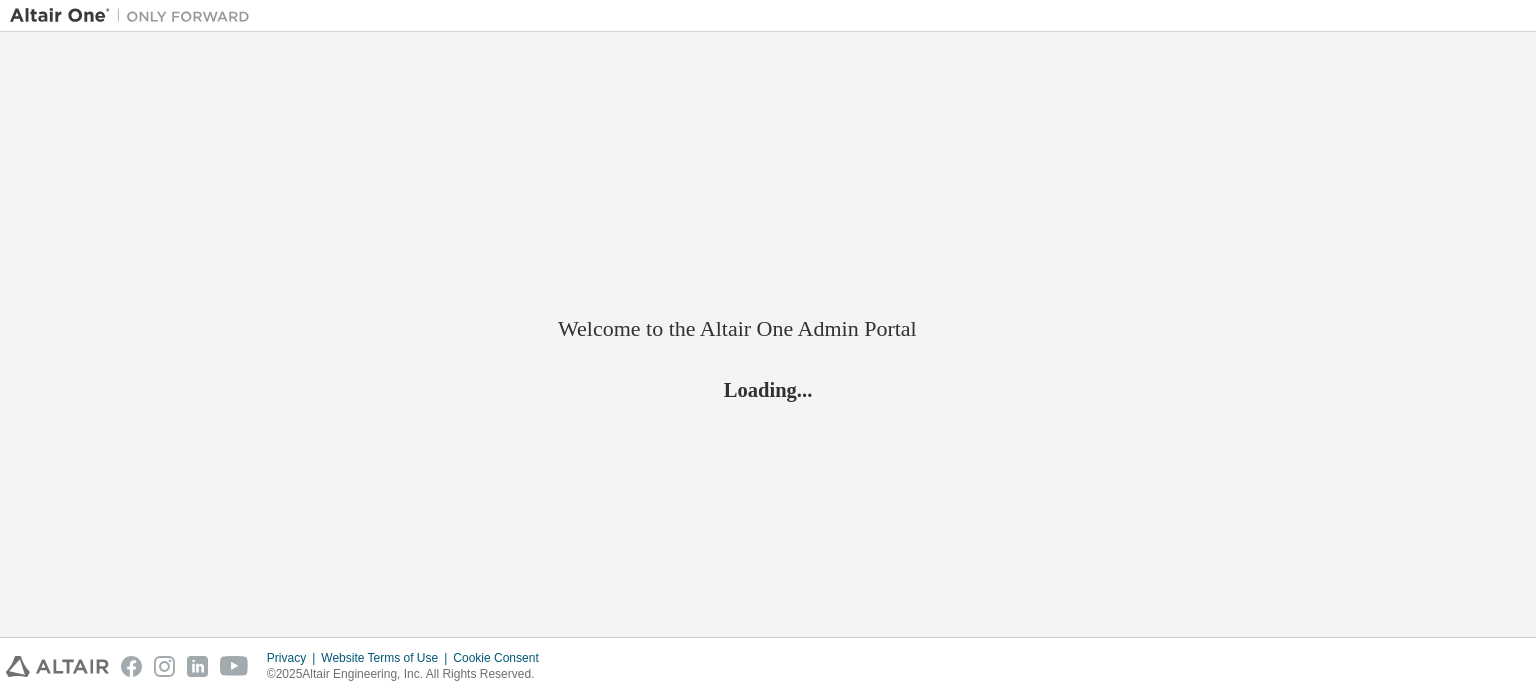 scroll, scrollTop: 0, scrollLeft: 0, axis: both 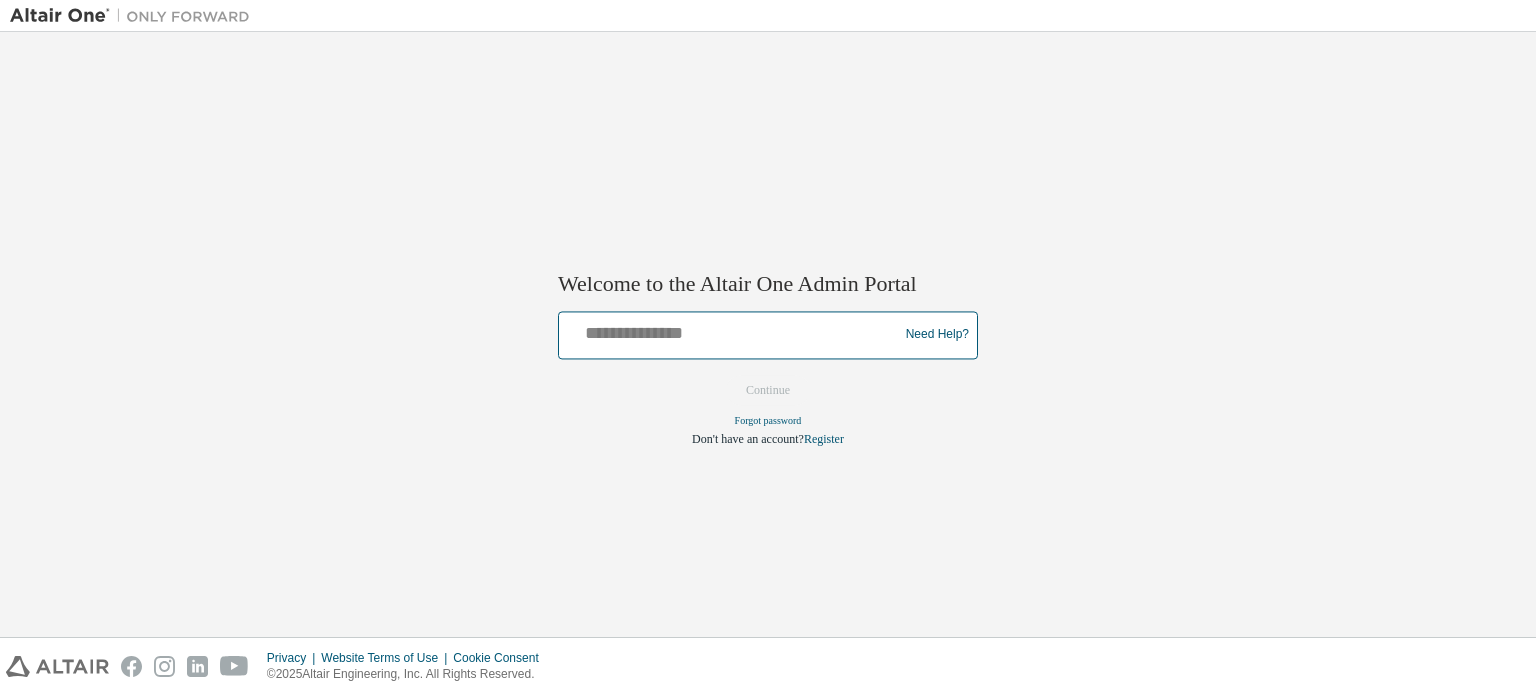 drag, startPoint x: 0, startPoint y: 0, endPoint x: 734, endPoint y: 335, distance: 806.8339 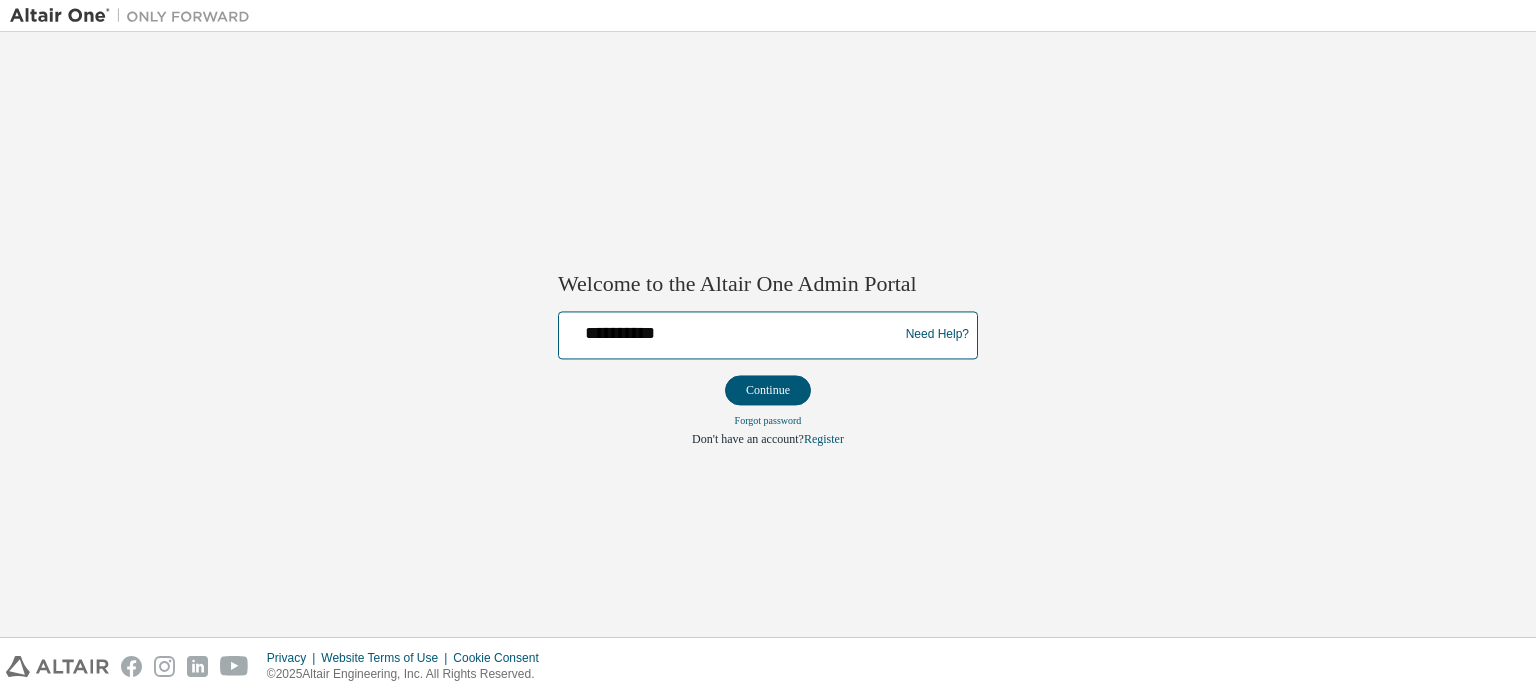 type on "**********" 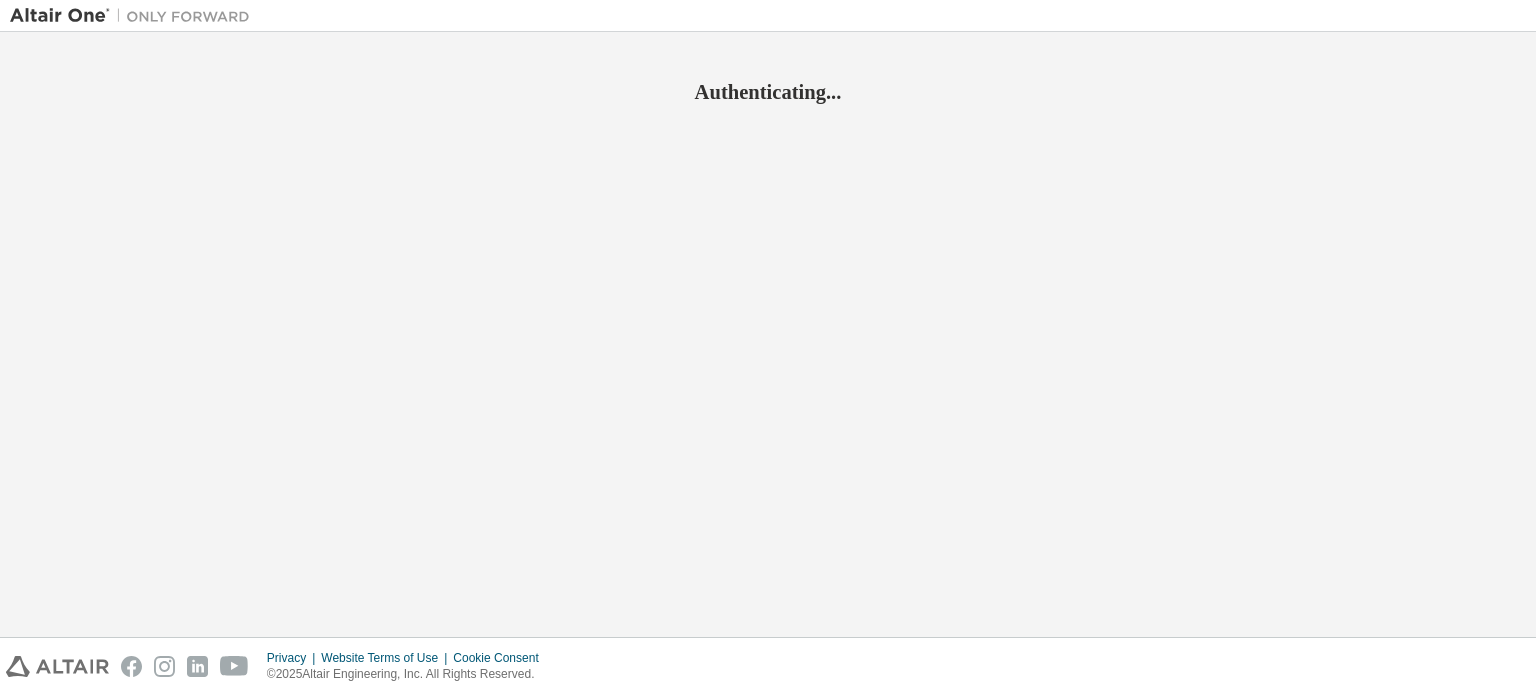 scroll, scrollTop: 0, scrollLeft: 0, axis: both 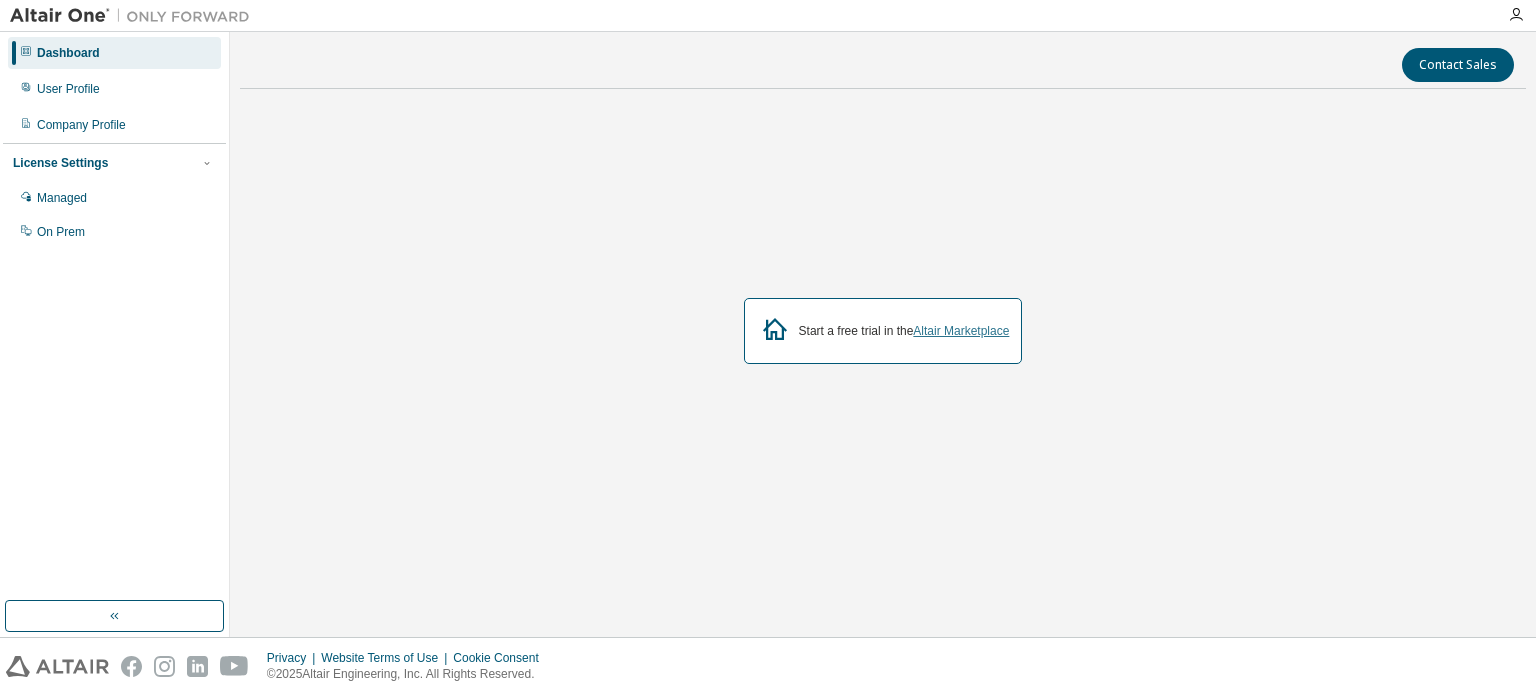 click on "Altair Marketplace" at bounding box center [961, 331] 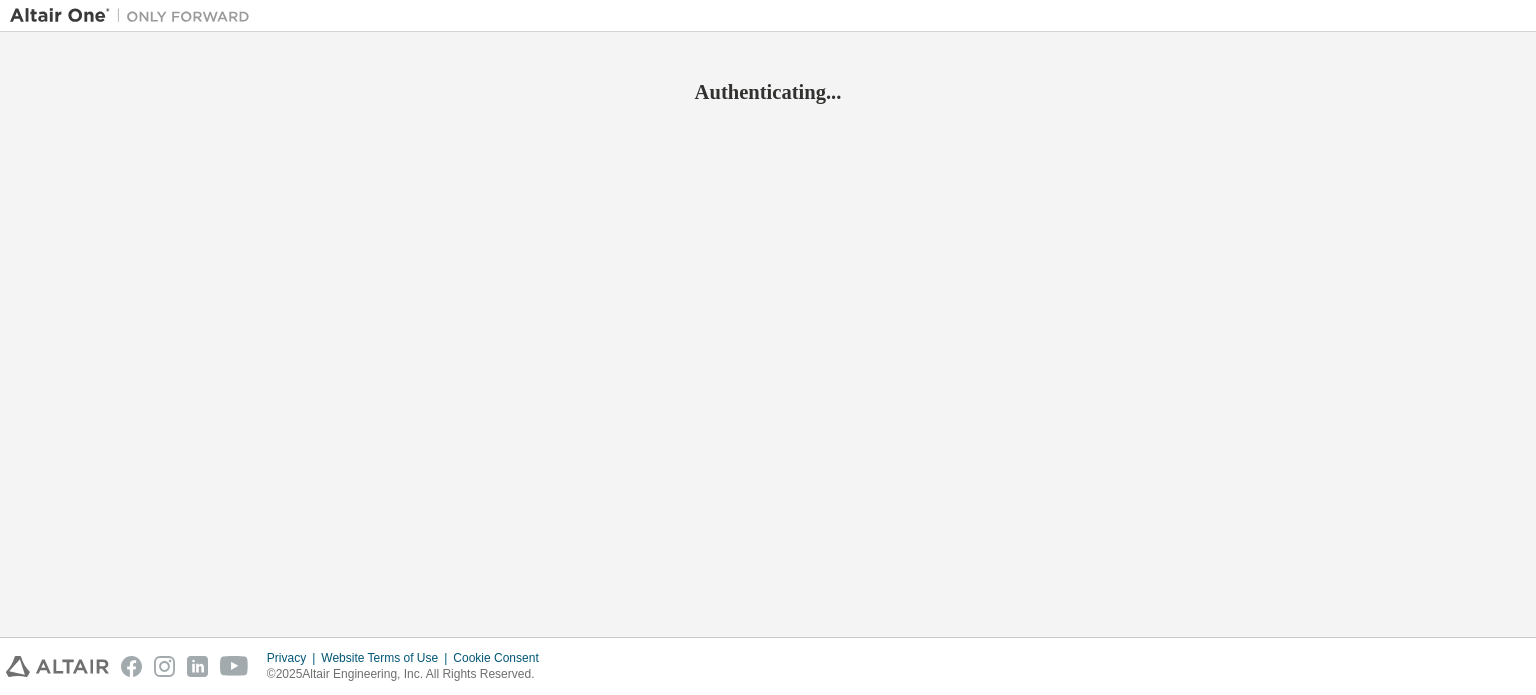 scroll, scrollTop: 0, scrollLeft: 0, axis: both 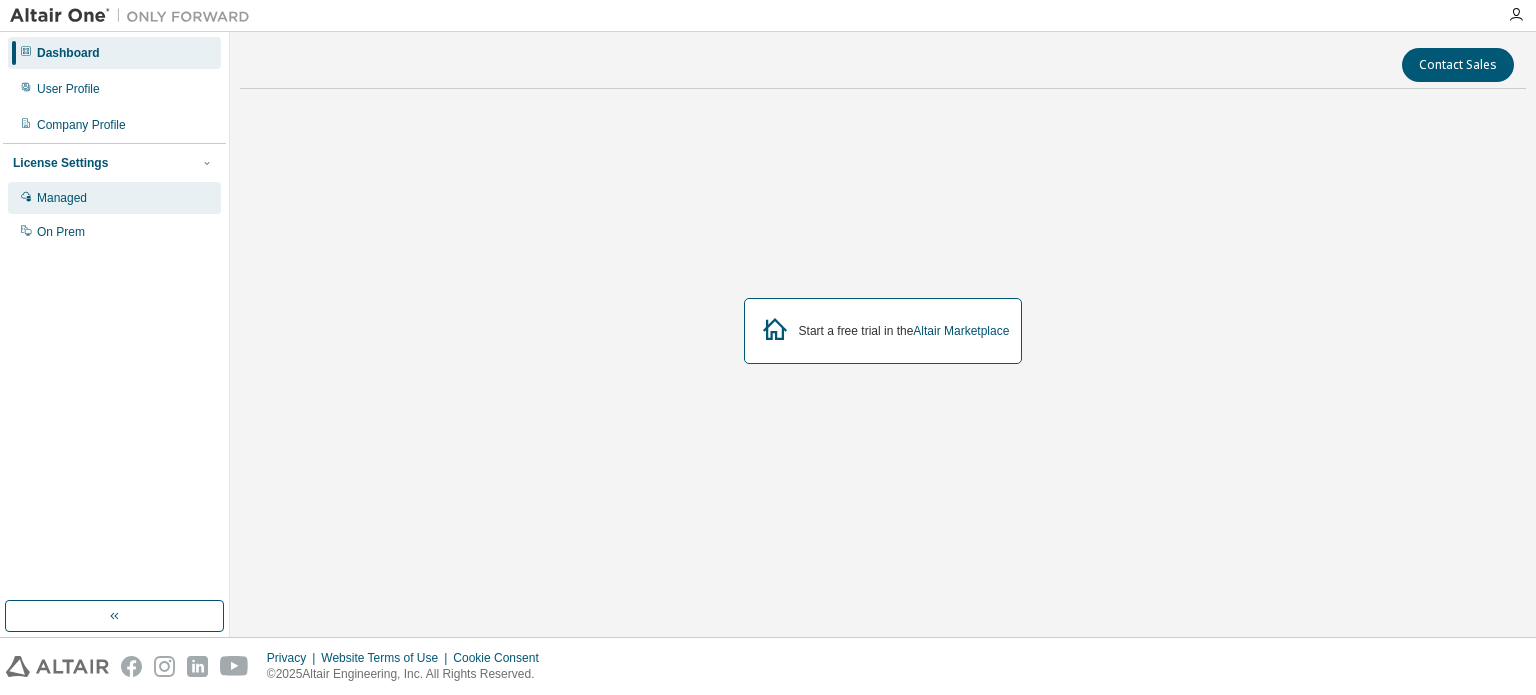 click on "Managed" at bounding box center (62, 198) 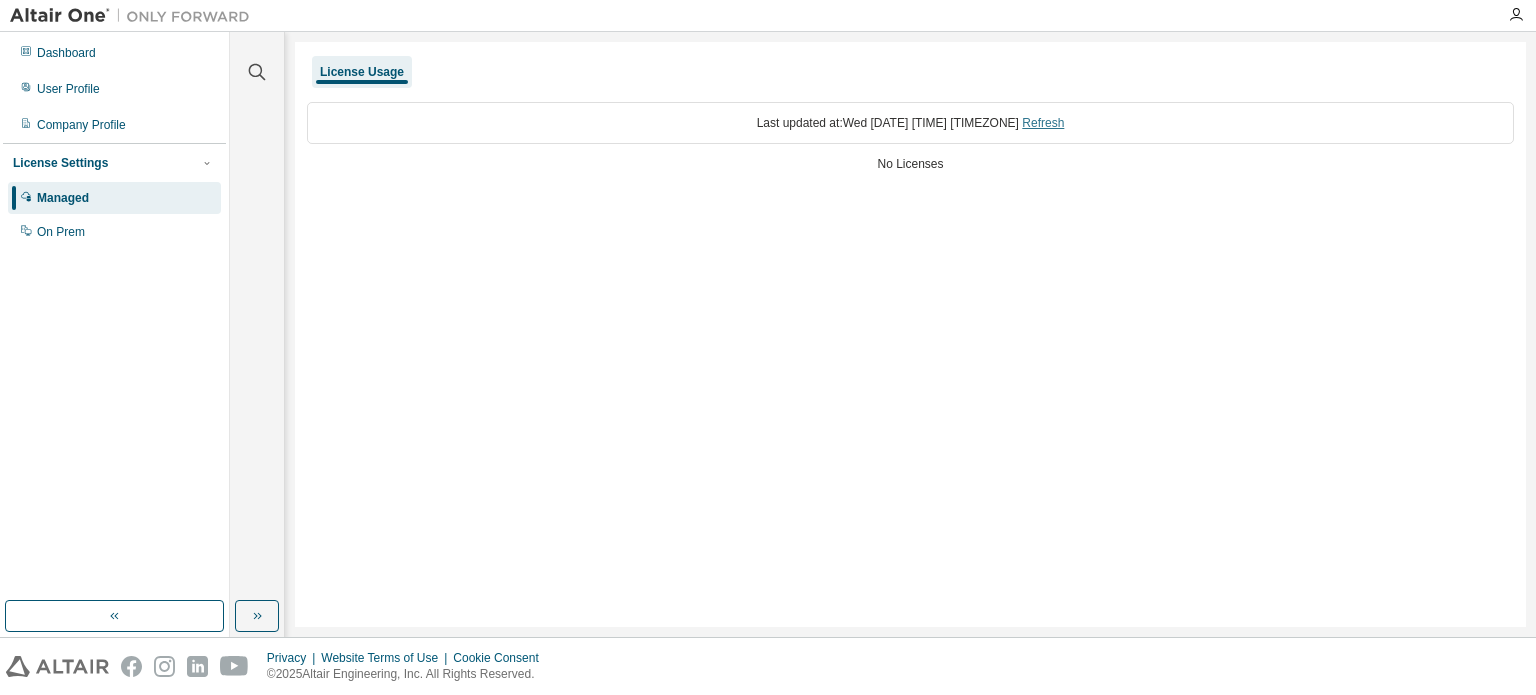 click on "Refresh" at bounding box center [1043, 123] 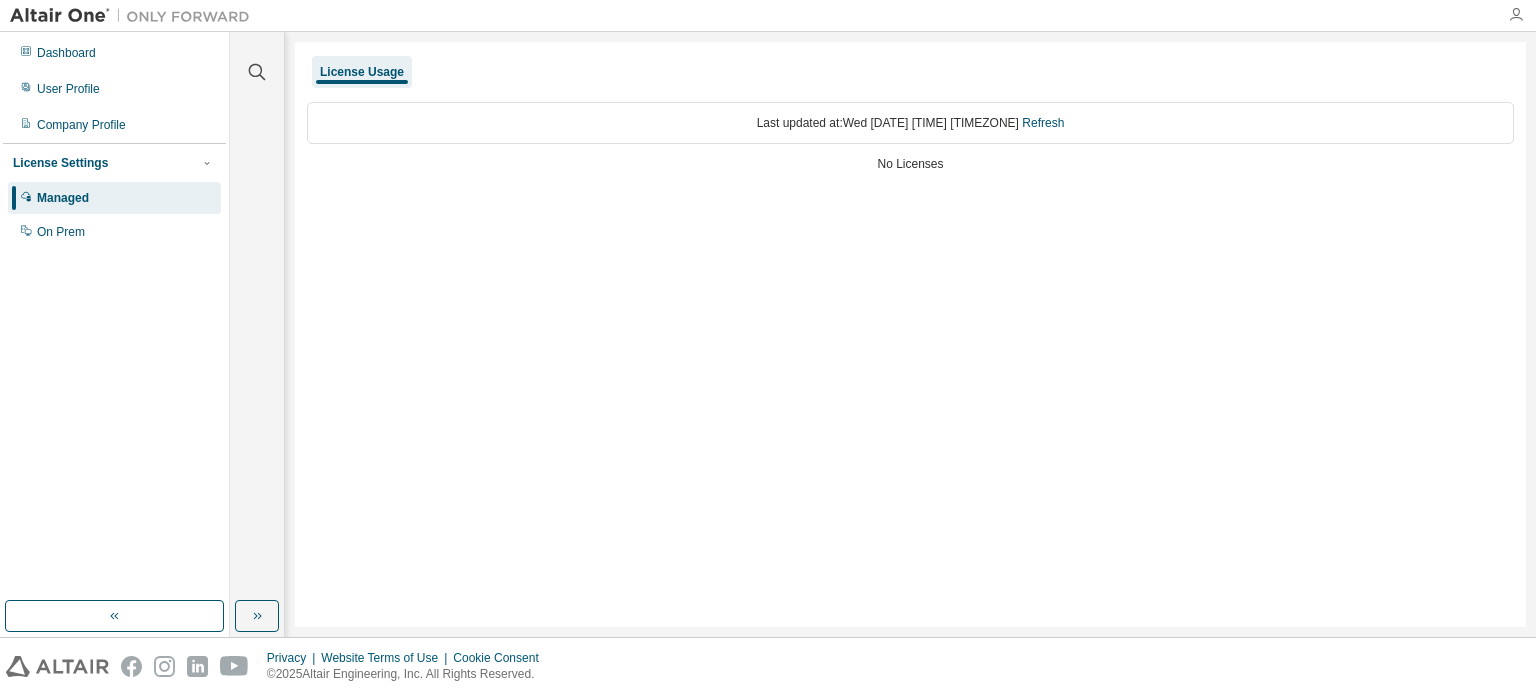 click at bounding box center [1516, 15] 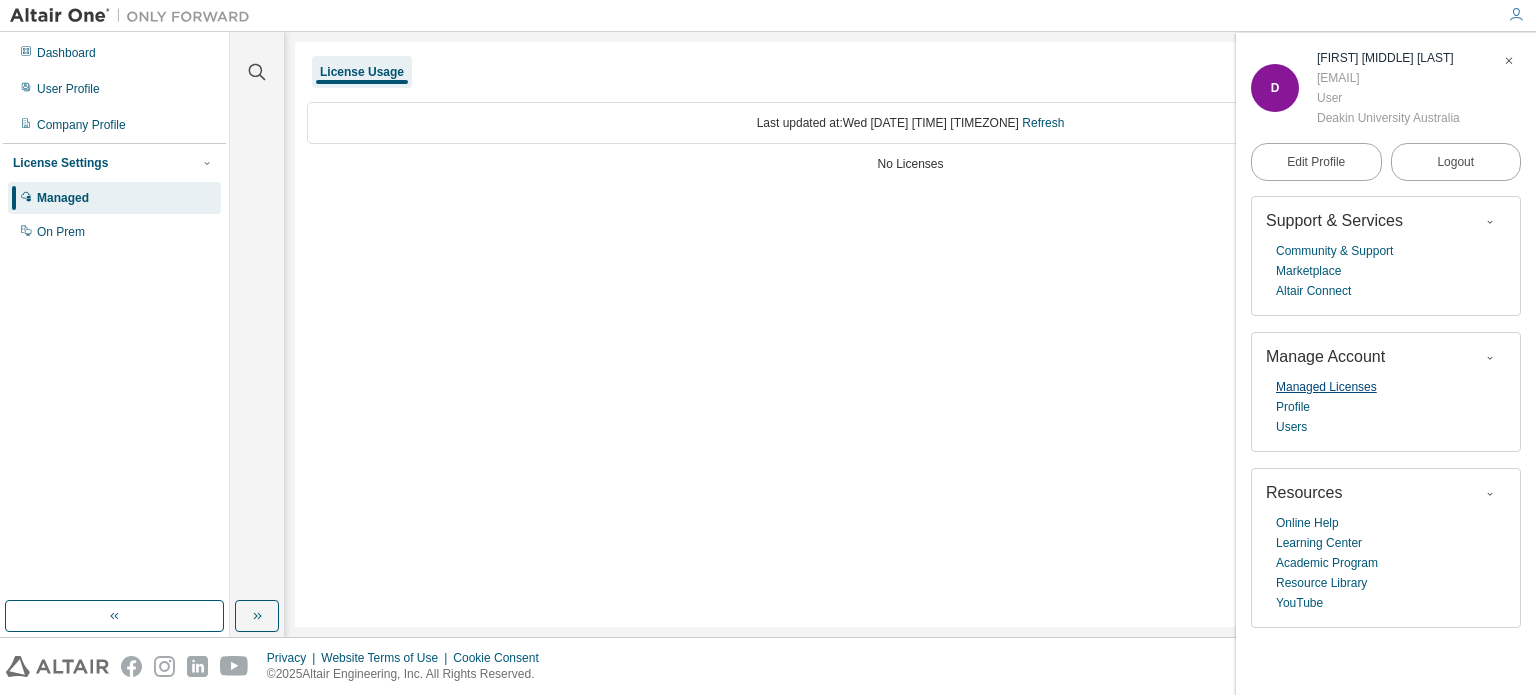 click on "Managed Licenses" at bounding box center [1326, 387] 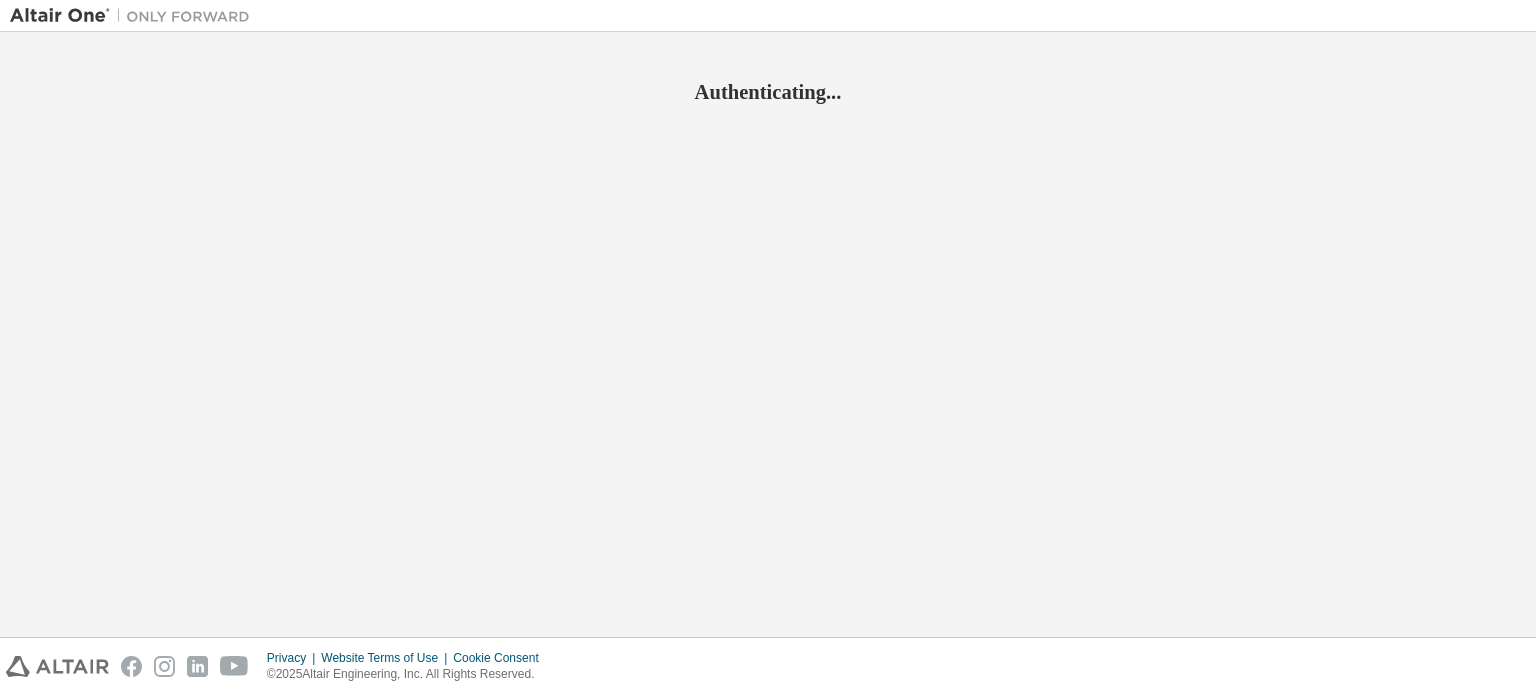 scroll, scrollTop: 0, scrollLeft: 0, axis: both 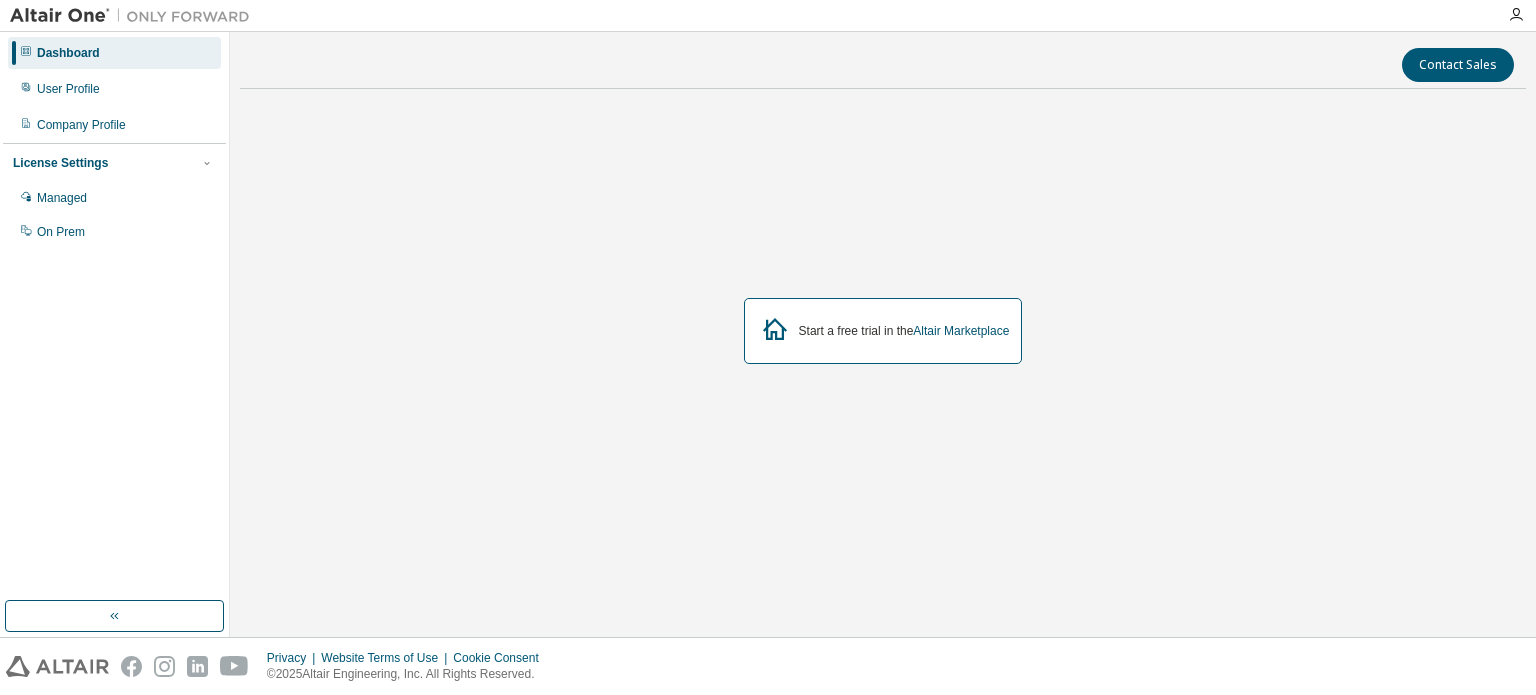 click on "Start a free trial in the  Altair Marketplace" at bounding box center [883, 331] 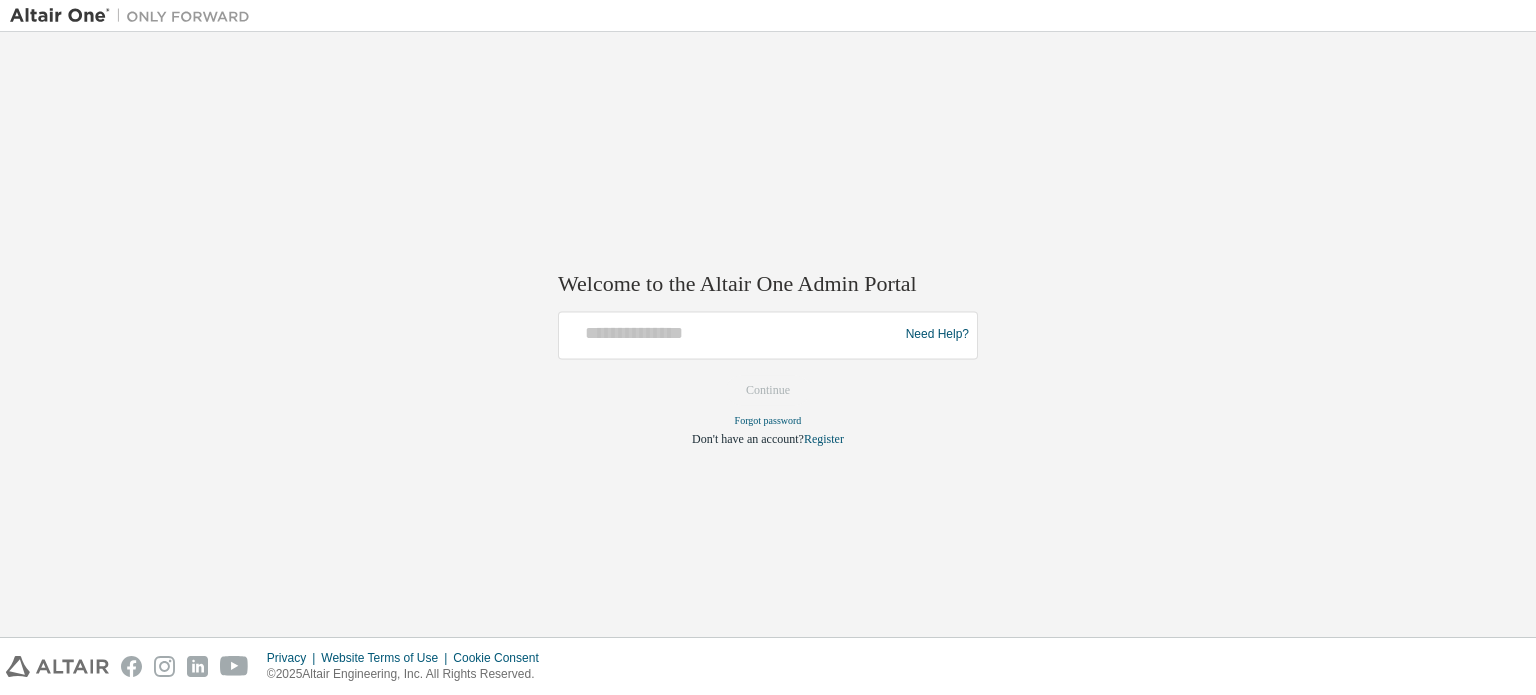 scroll, scrollTop: 0, scrollLeft: 0, axis: both 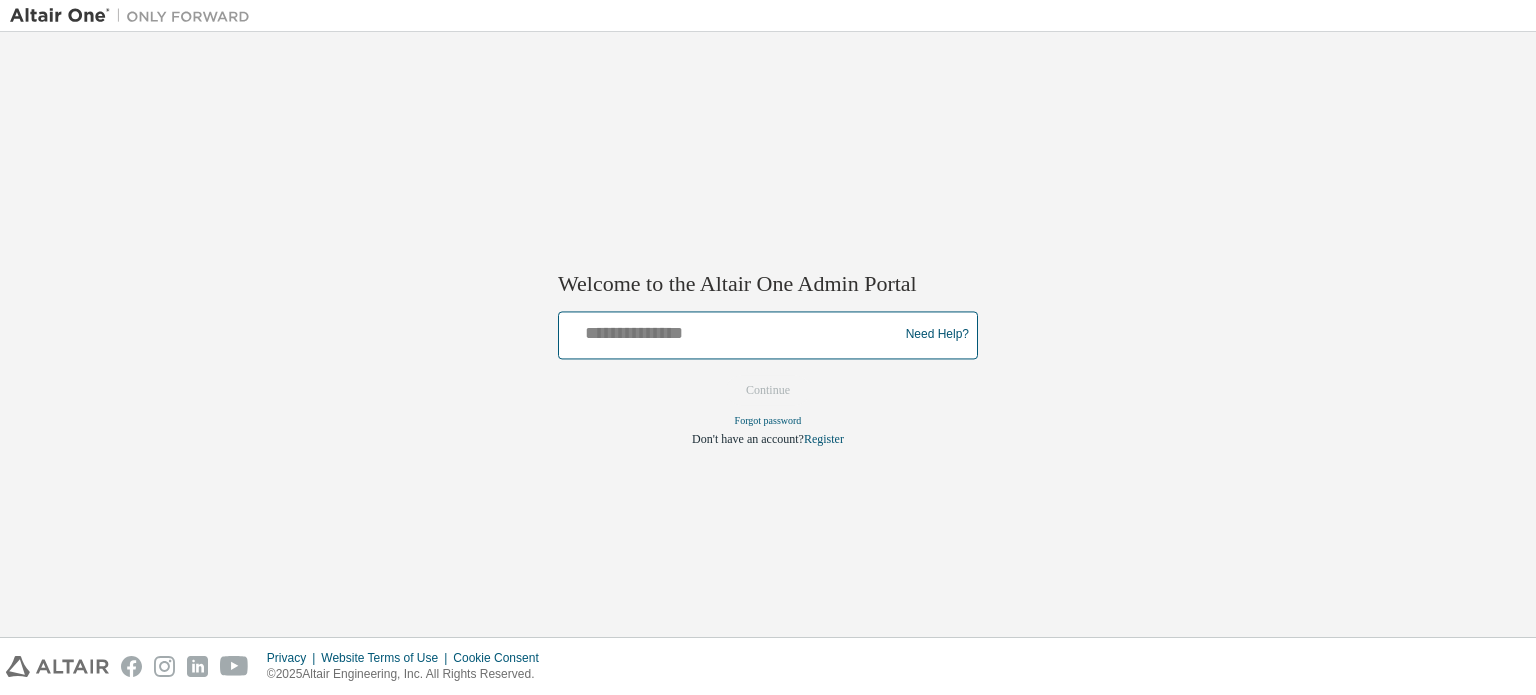 click at bounding box center (731, 330) 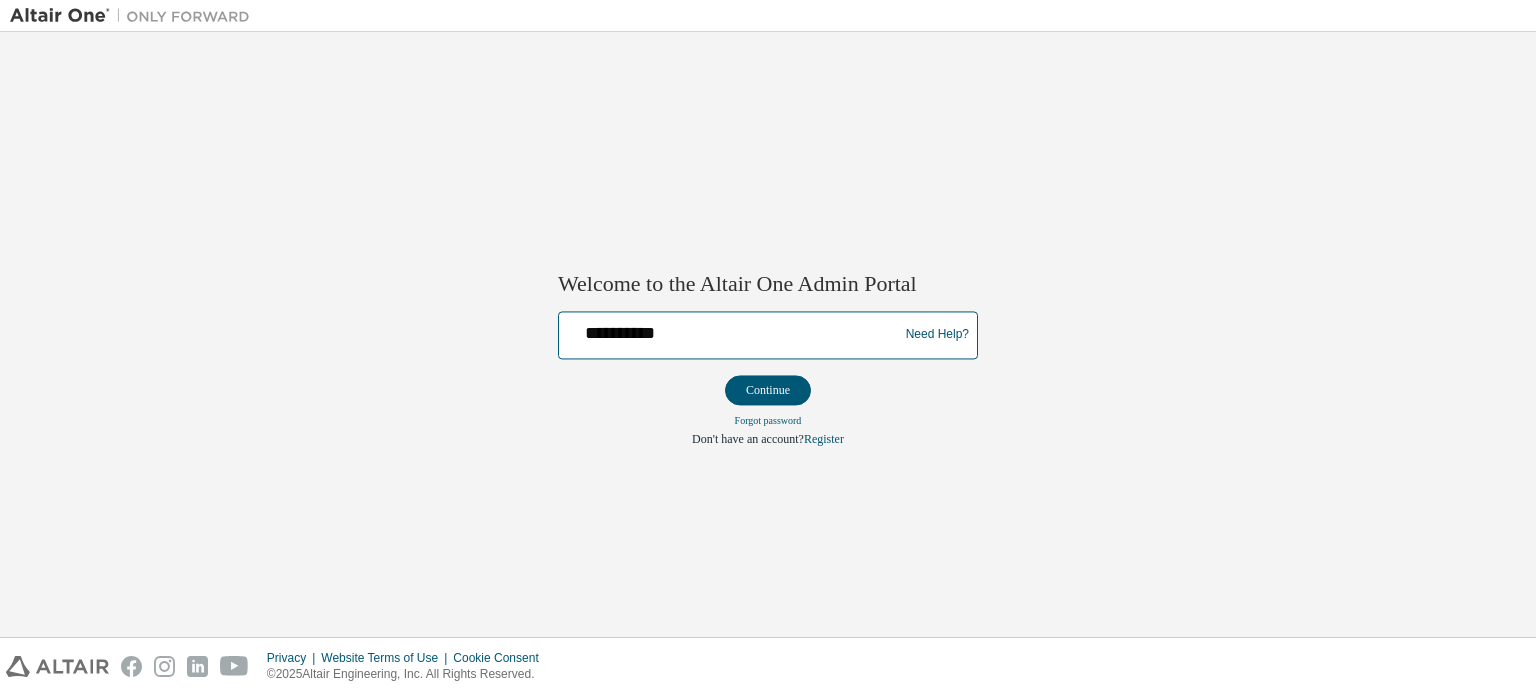 type on "**********" 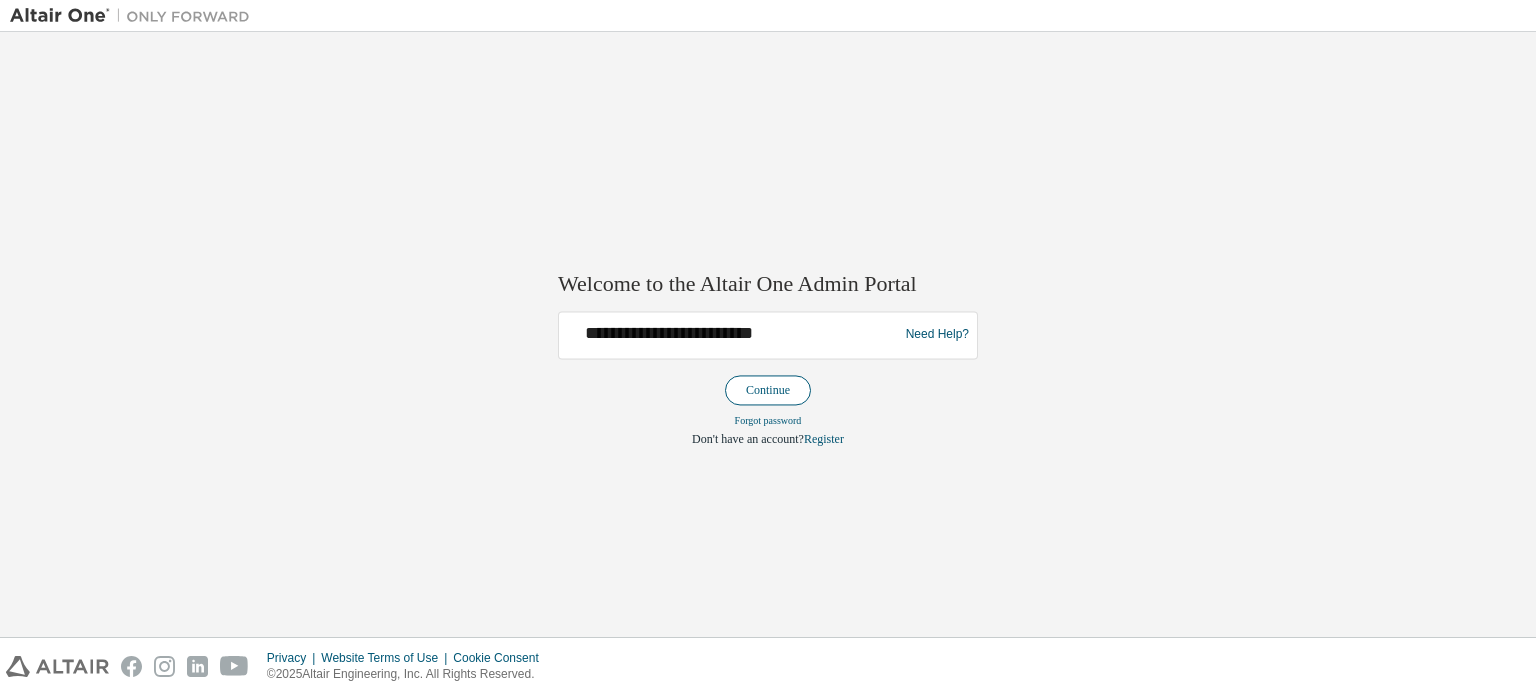 click on "Continue" at bounding box center [768, 390] 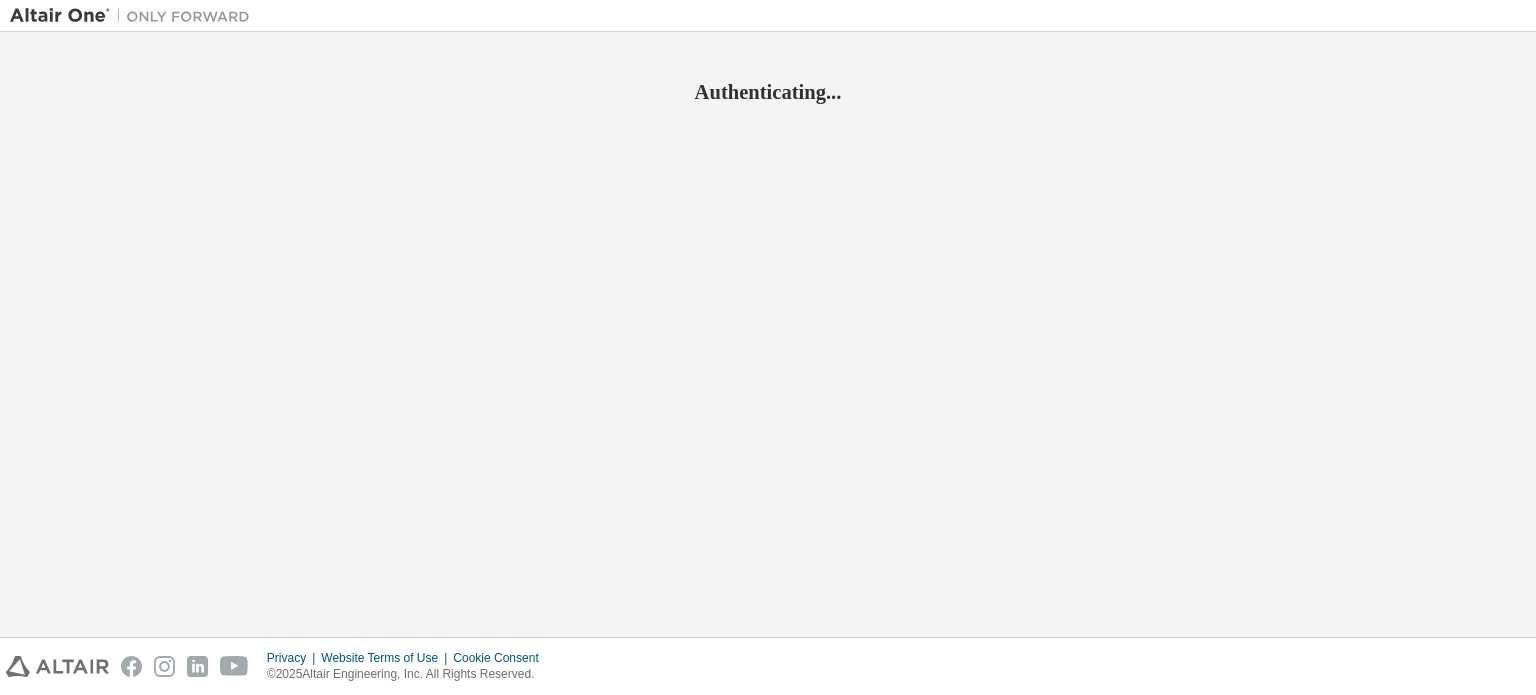 scroll, scrollTop: 0, scrollLeft: 0, axis: both 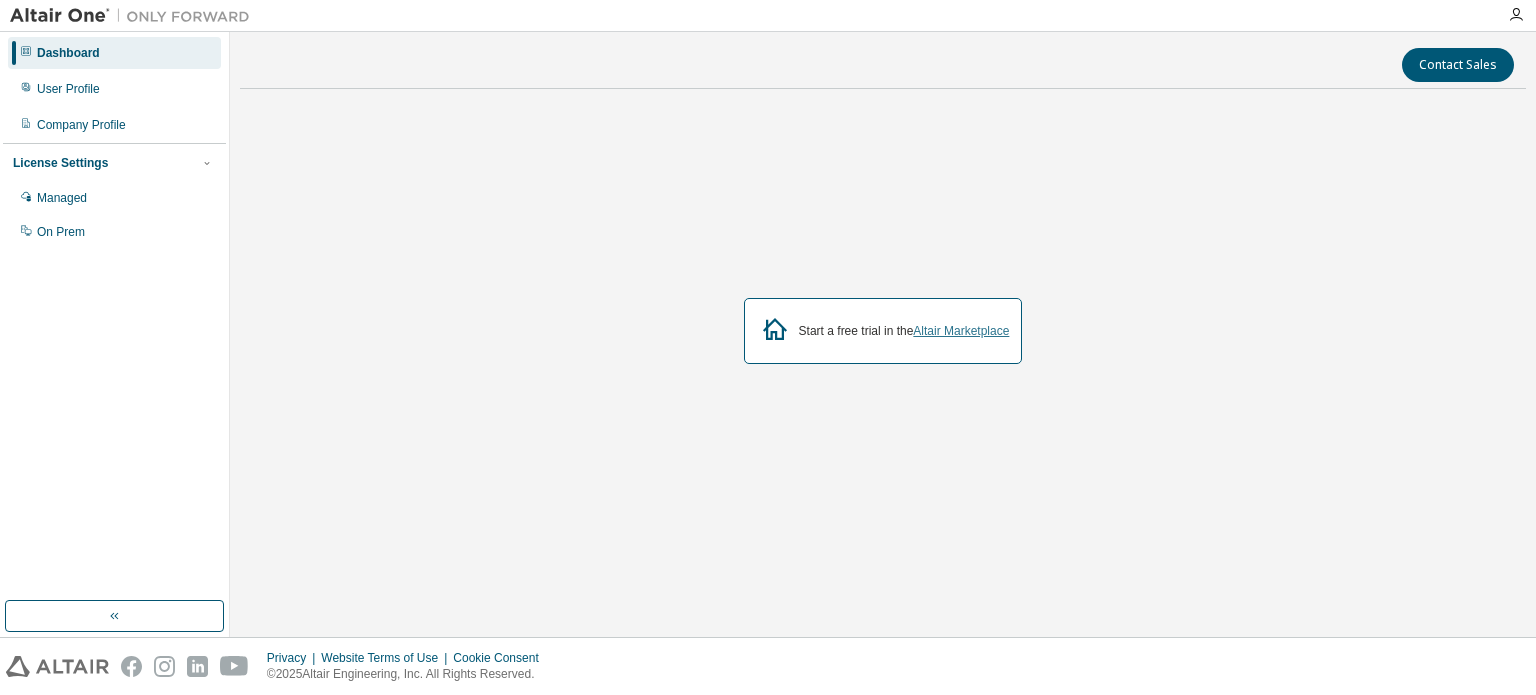 click on "Altair Marketplace" at bounding box center [961, 331] 